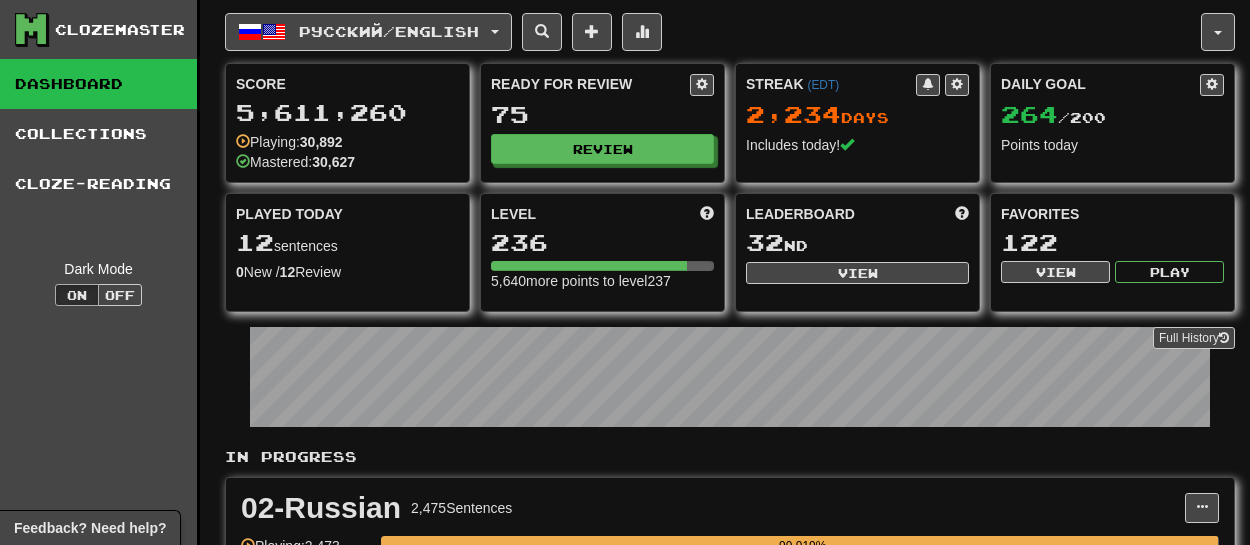 scroll, scrollTop: 0, scrollLeft: 0, axis: both 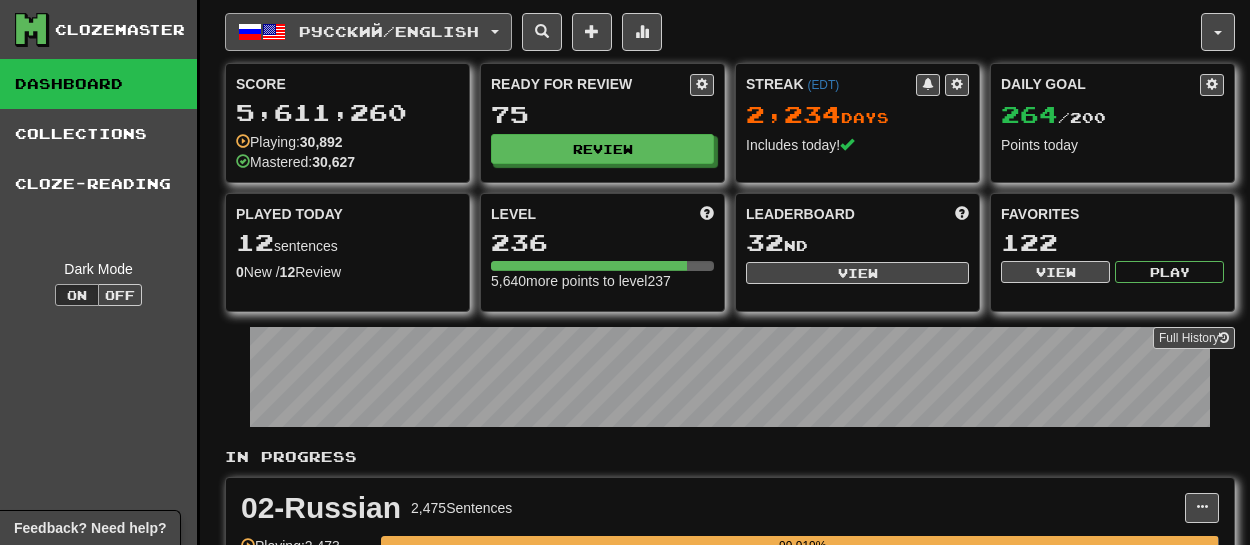 click on "Русский  /  English" at bounding box center (368, 32) 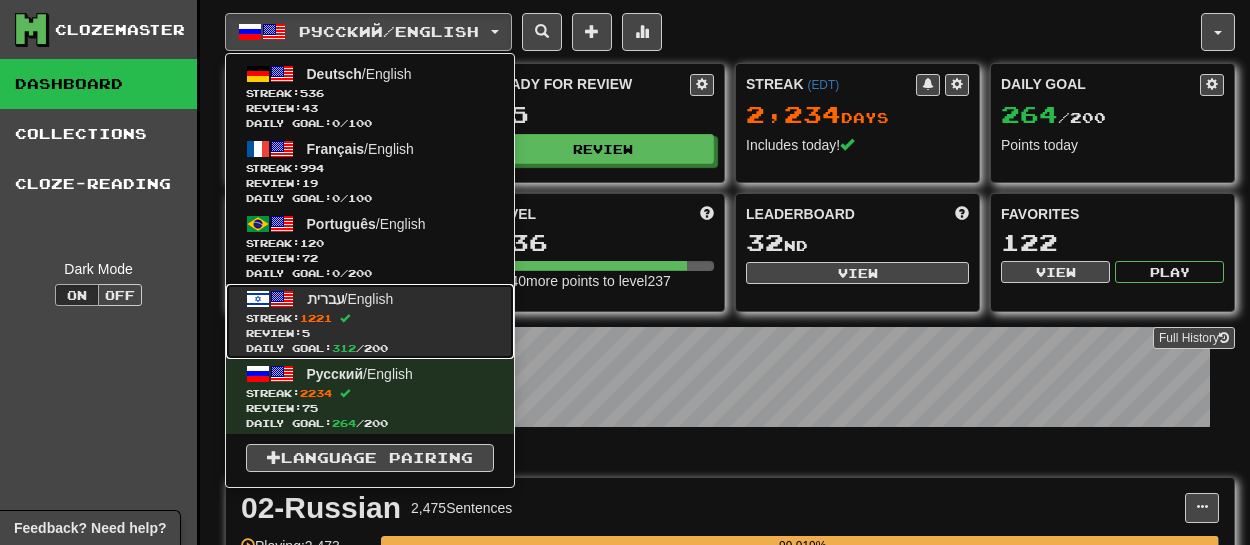 click on "עברית" at bounding box center [325, 299] 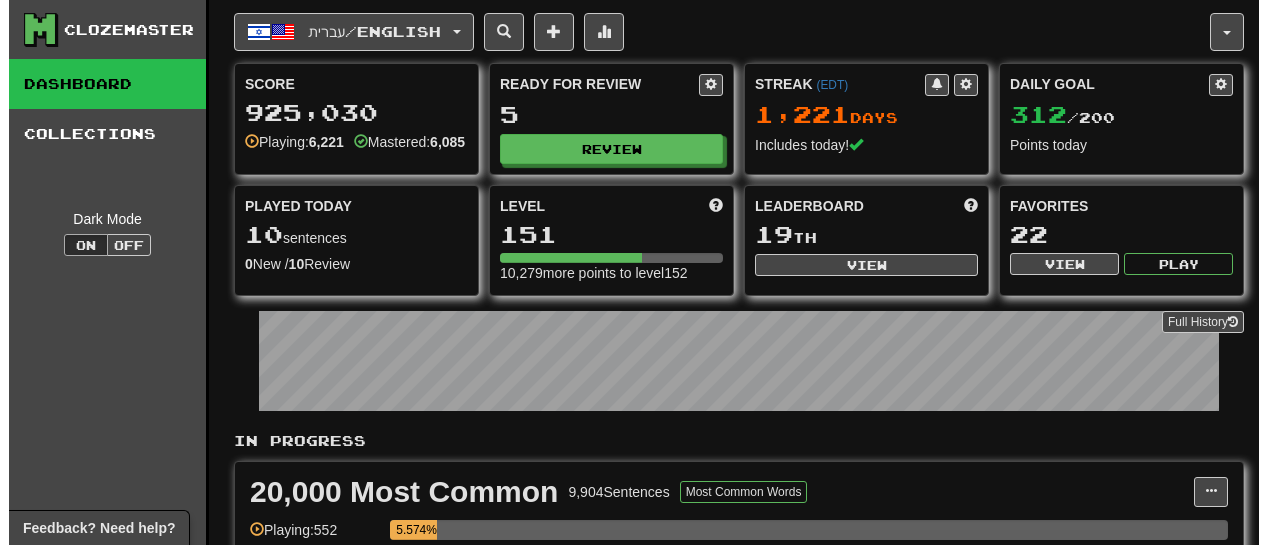 scroll, scrollTop: 0, scrollLeft: 0, axis: both 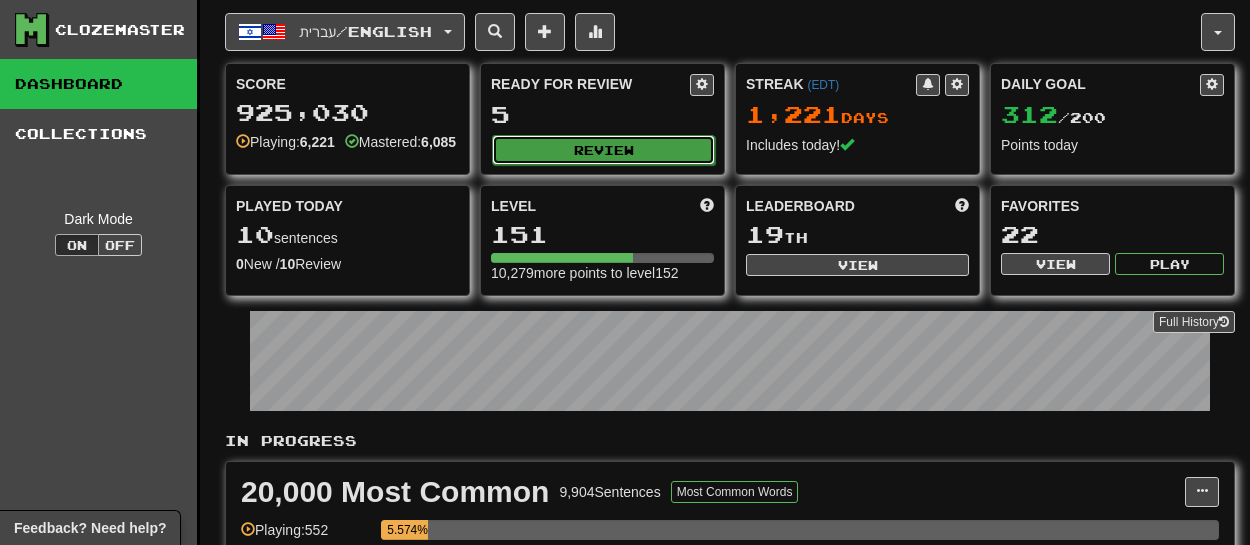click on "Review" at bounding box center (603, 150) 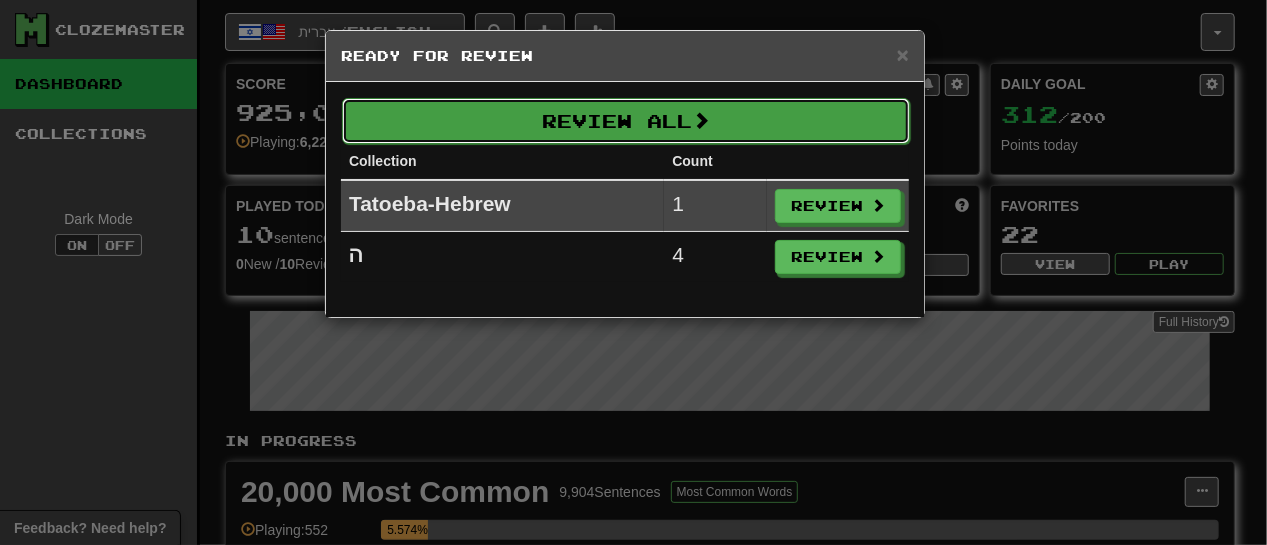 click on "Review All" at bounding box center [626, 121] 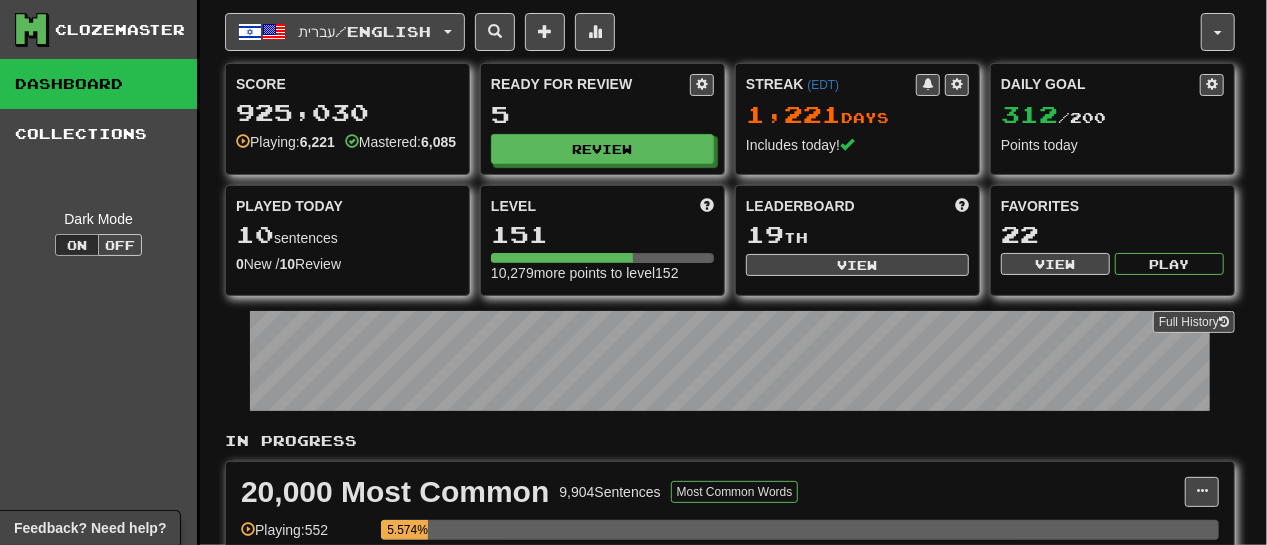select on "**" 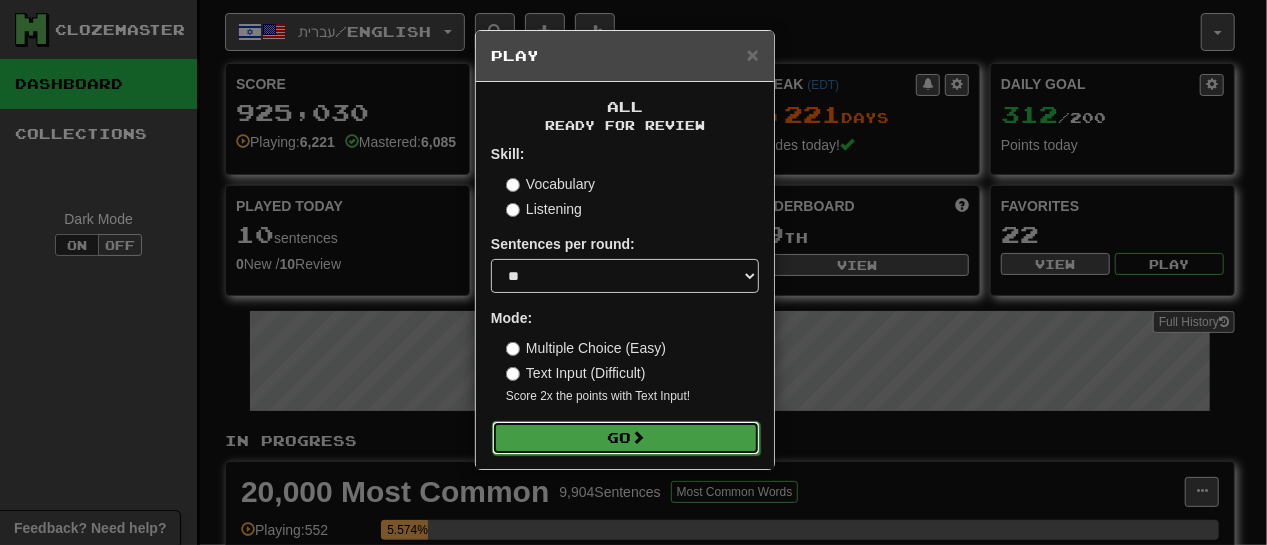 click on "Go" at bounding box center [626, 438] 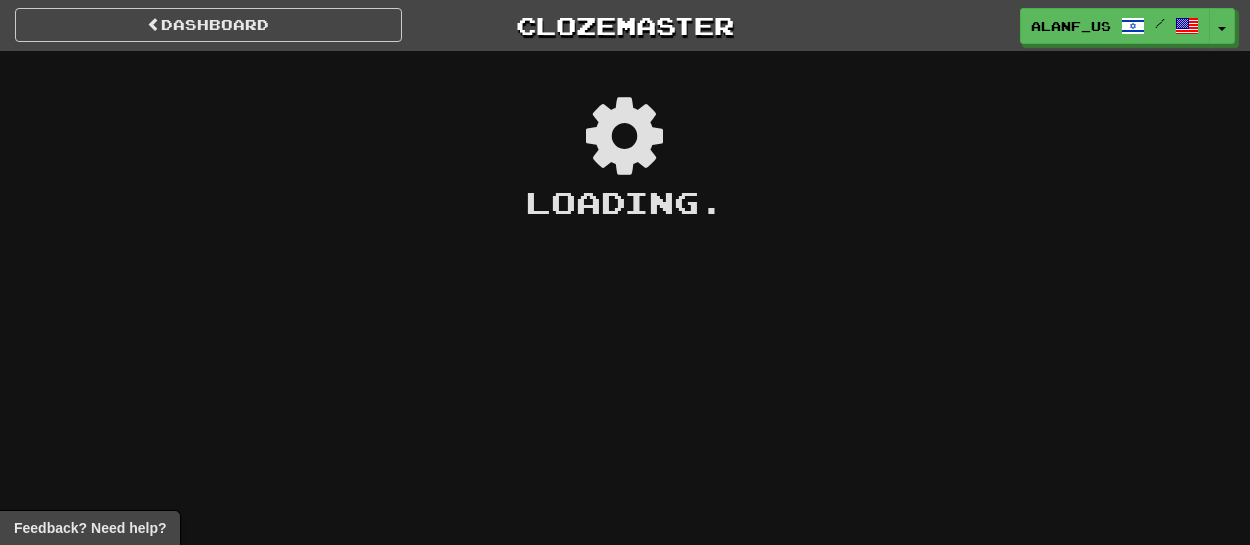 scroll, scrollTop: 0, scrollLeft: 0, axis: both 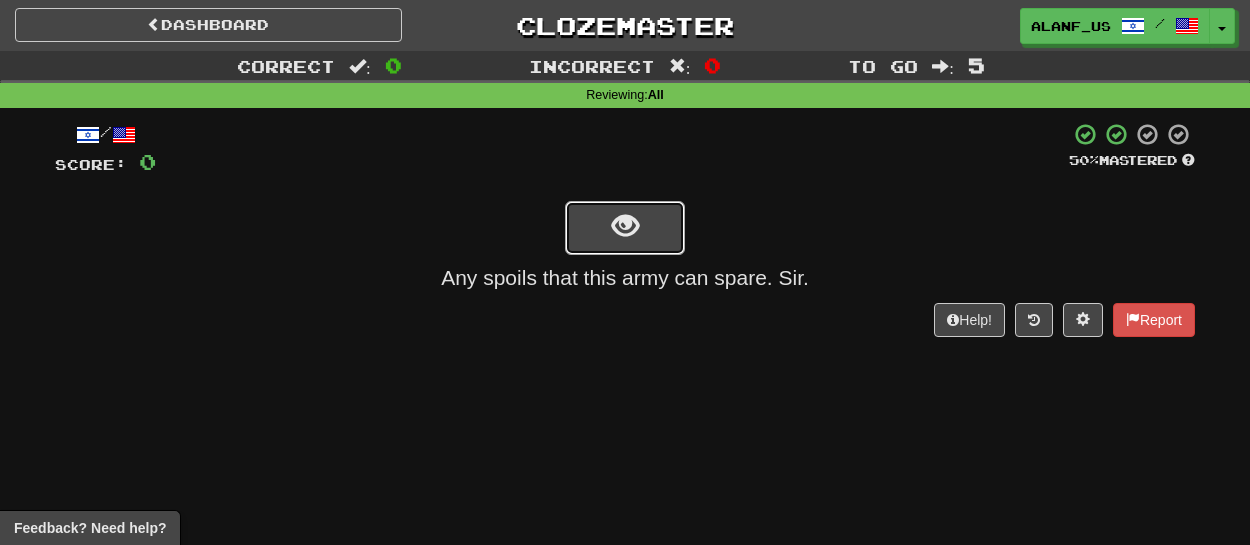 click at bounding box center (625, 226) 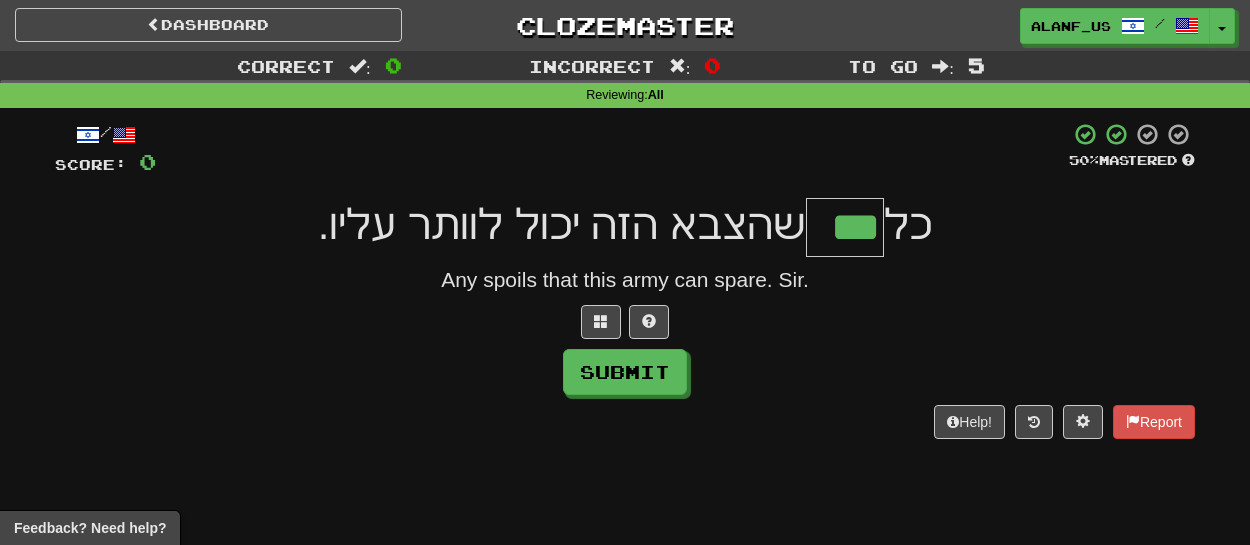 type on "***" 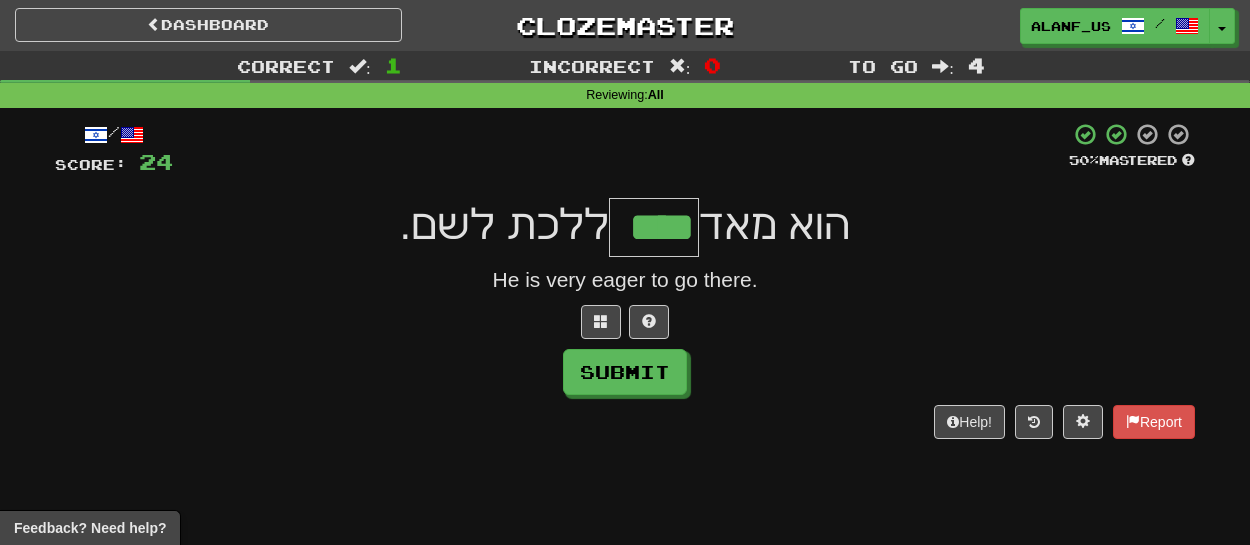 type on "****" 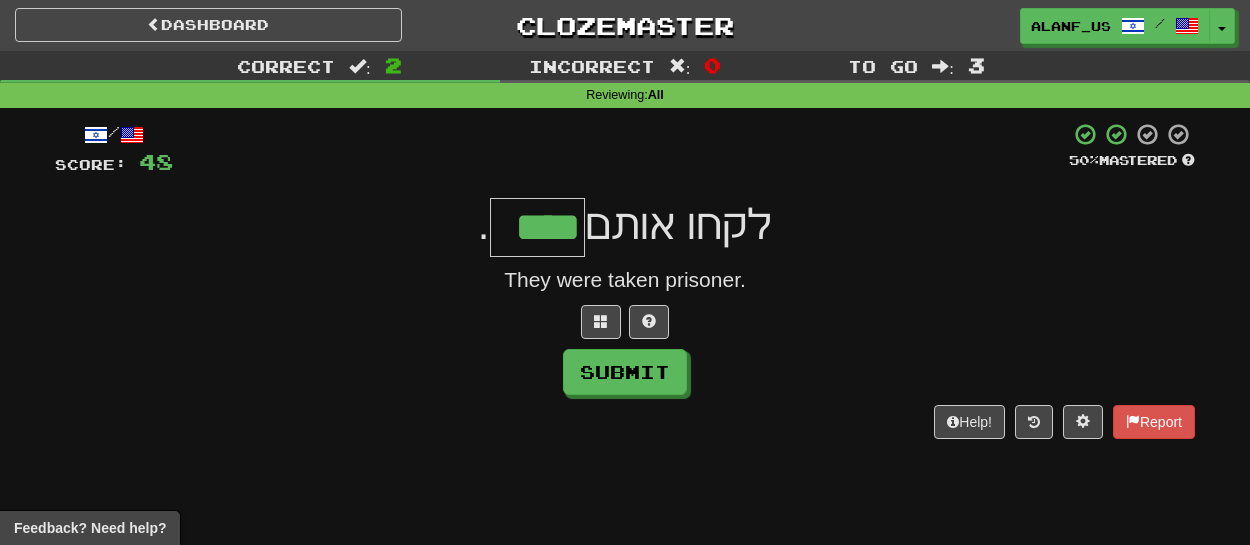 type on "****" 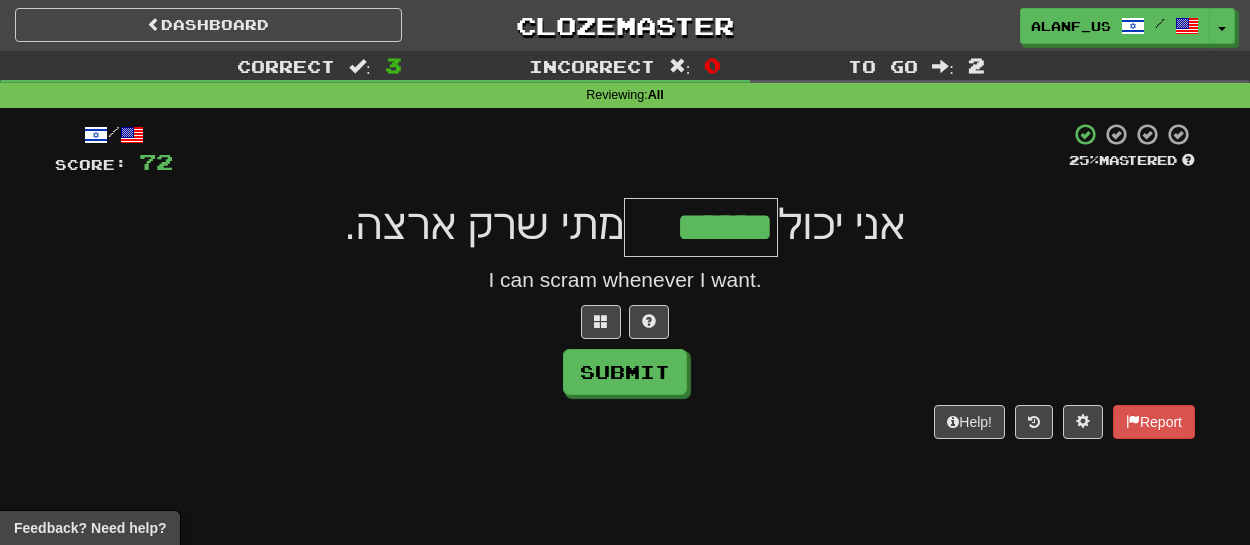 type on "******" 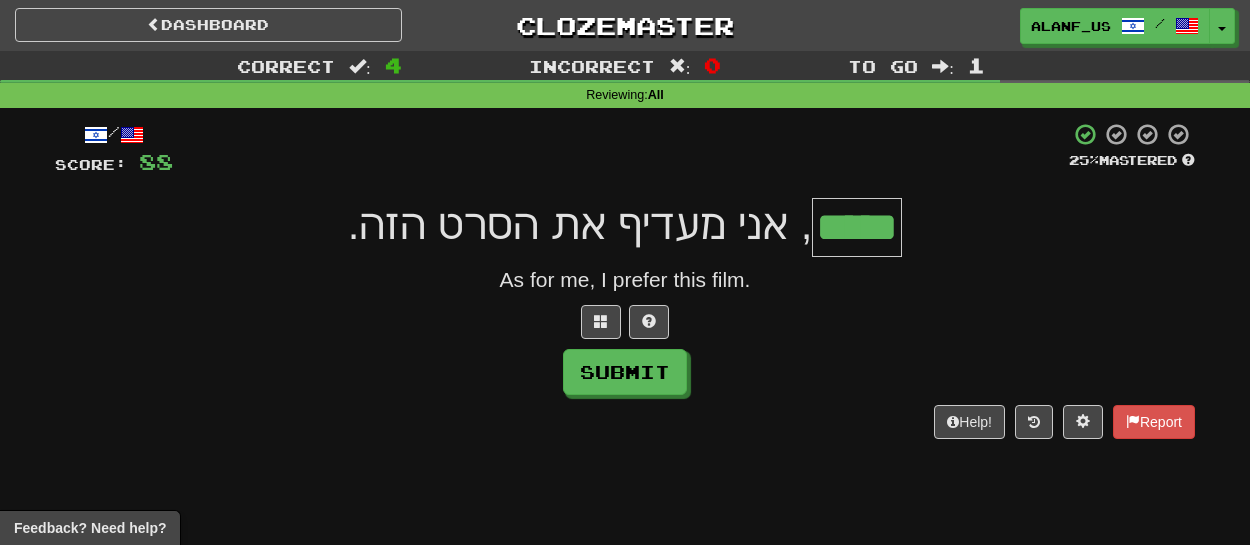 type on "*****" 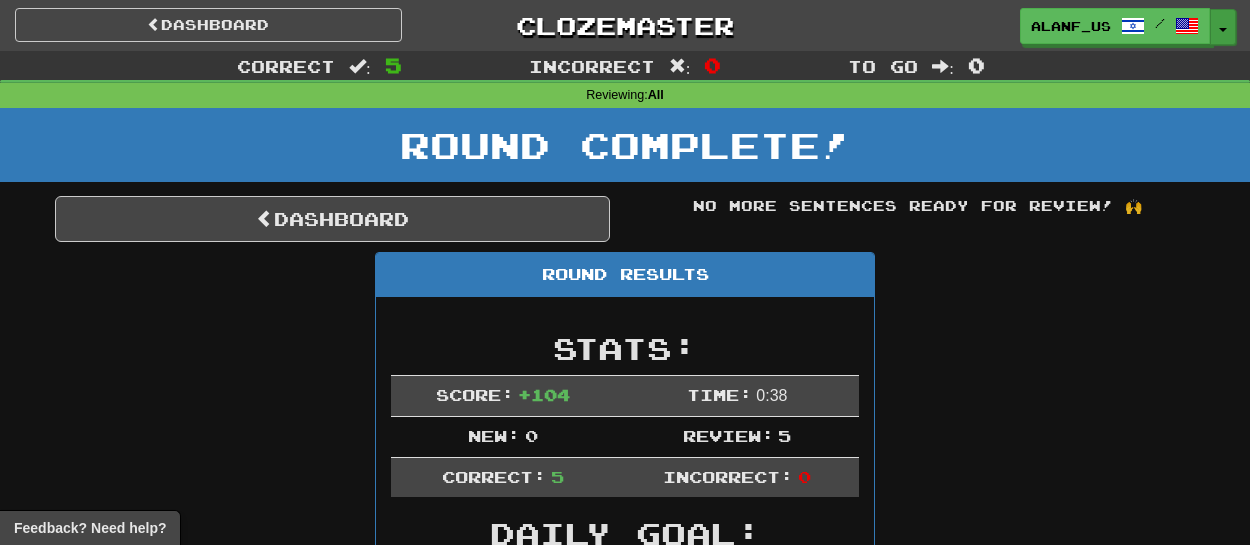 click on "Toggle Dropdown" at bounding box center (1223, 27) 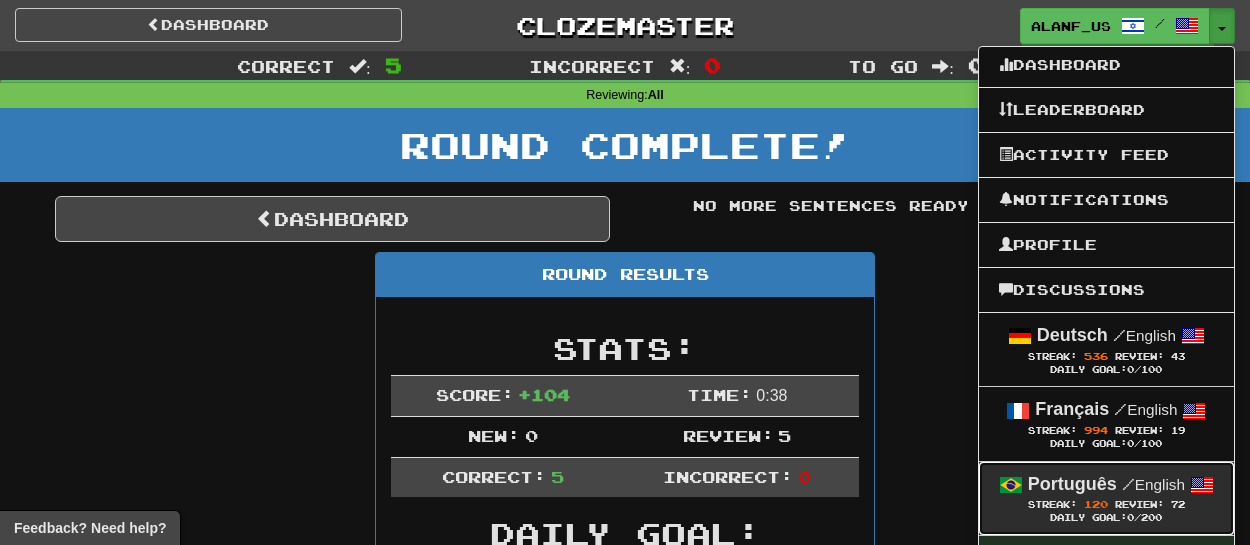click on "Review:" at bounding box center (1139, 504) 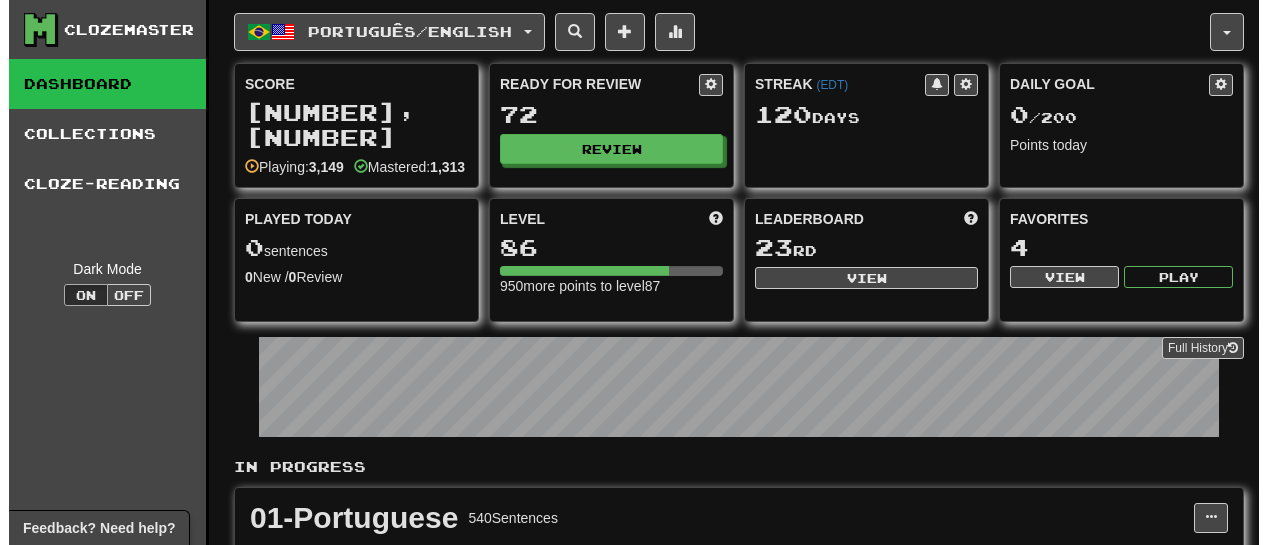 scroll, scrollTop: 0, scrollLeft: 0, axis: both 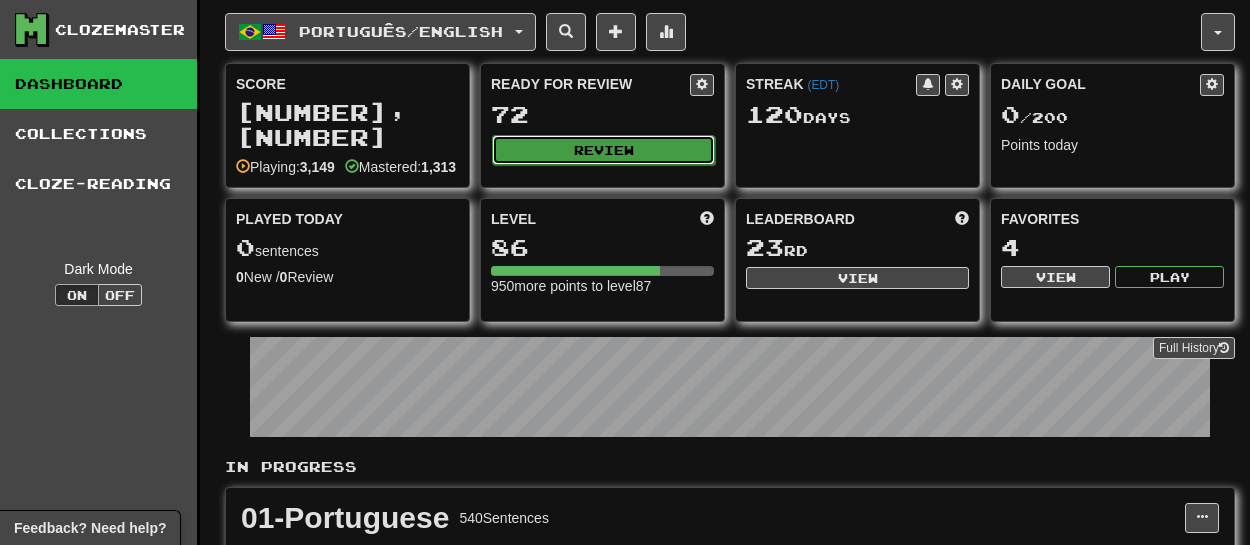 click on "Review" at bounding box center (603, 150) 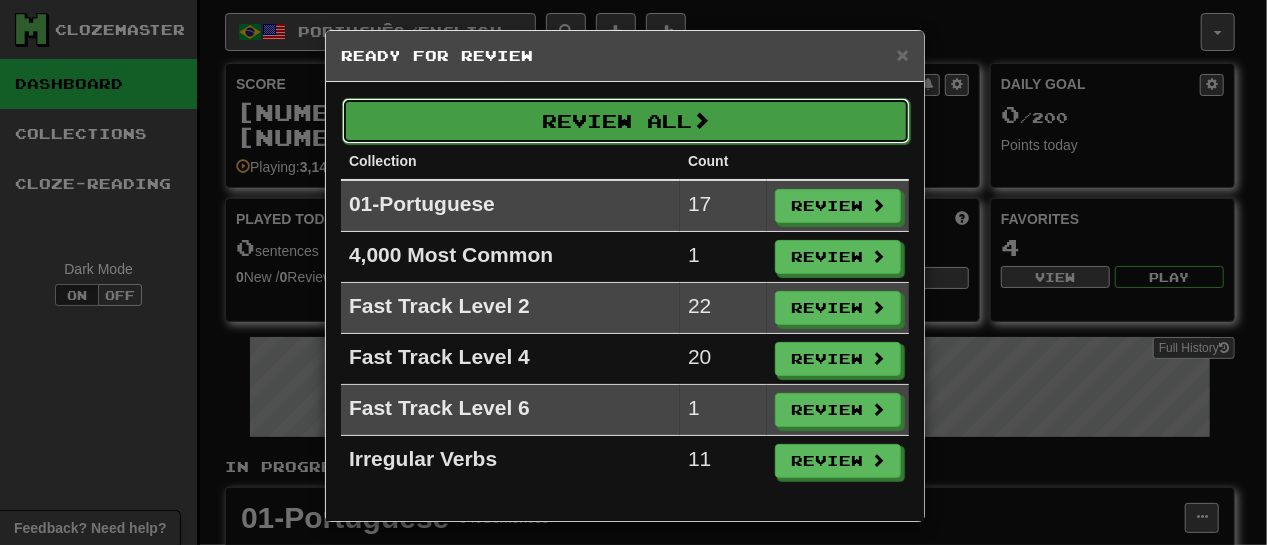 click on "Review All" at bounding box center [626, 121] 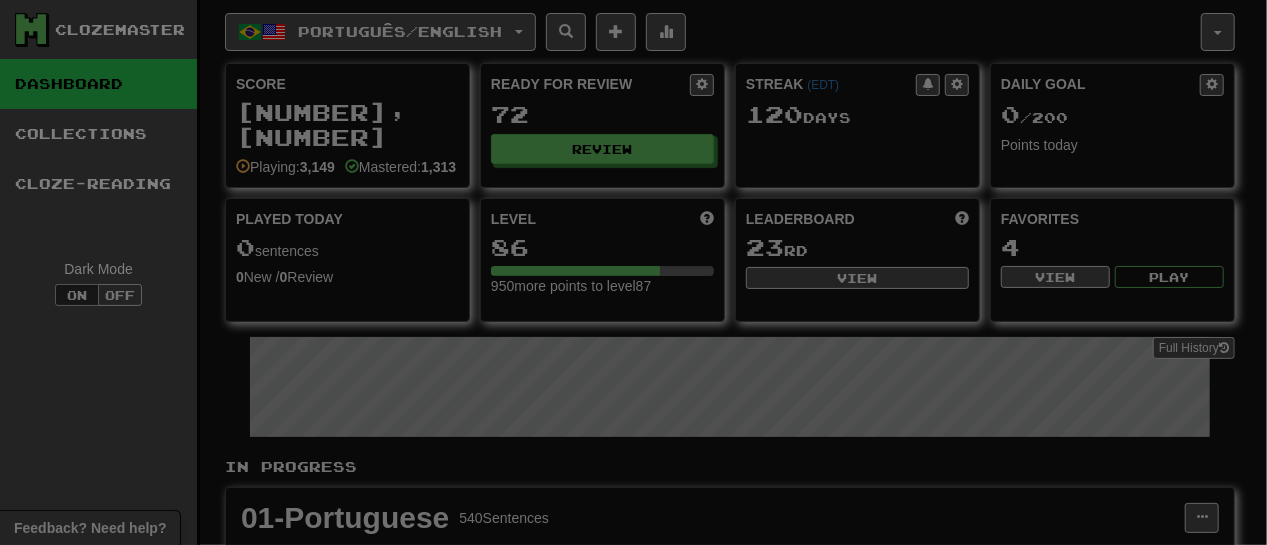 select on "**" 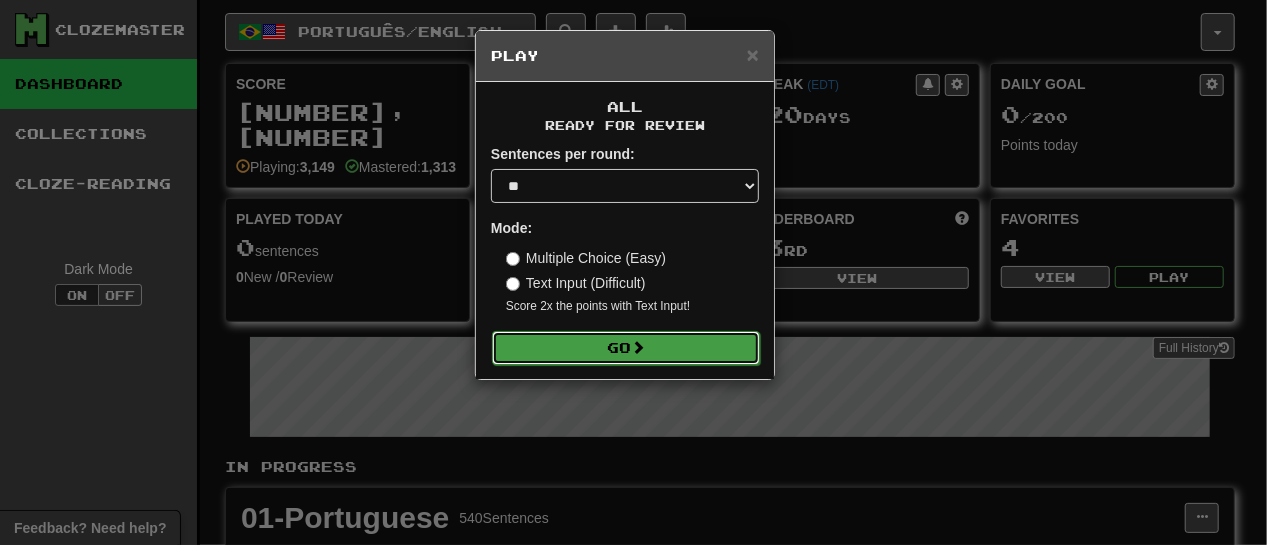 click at bounding box center (638, 347) 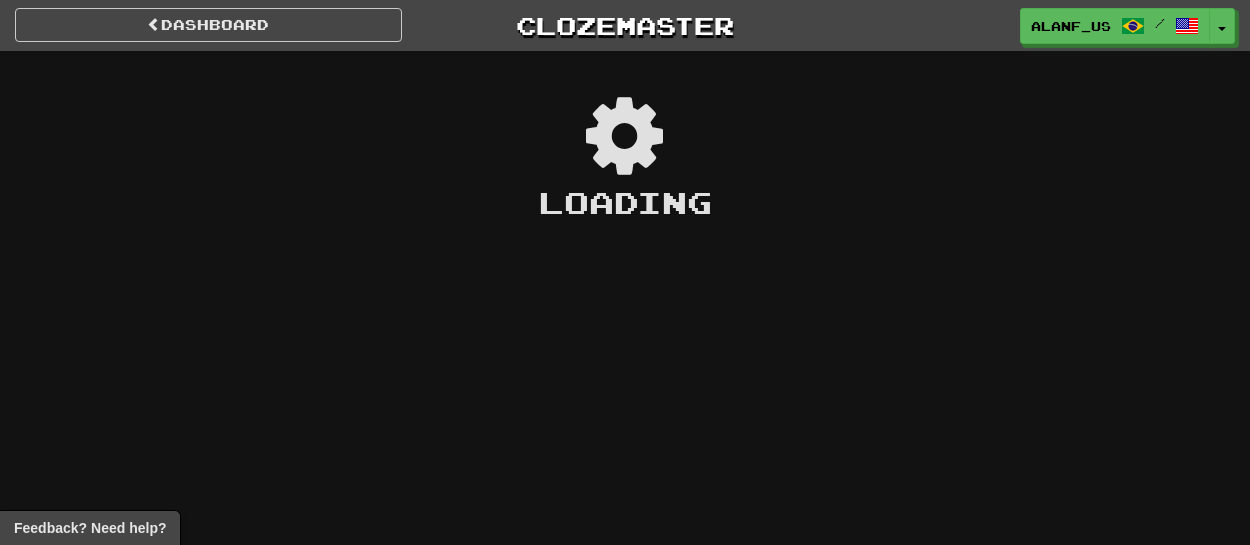 scroll, scrollTop: 0, scrollLeft: 0, axis: both 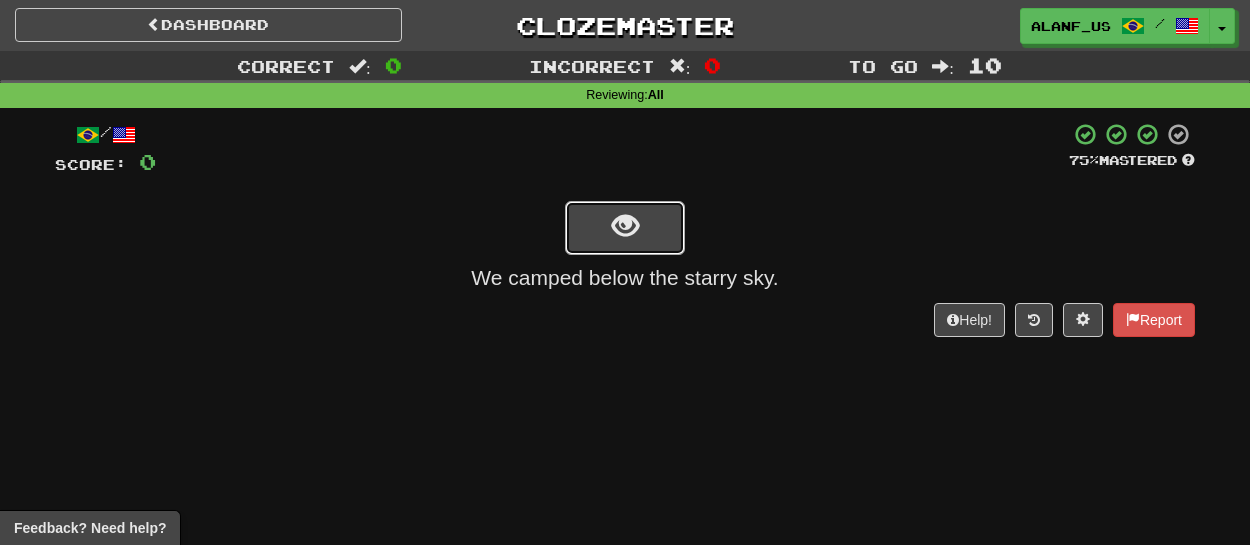 click at bounding box center (625, 226) 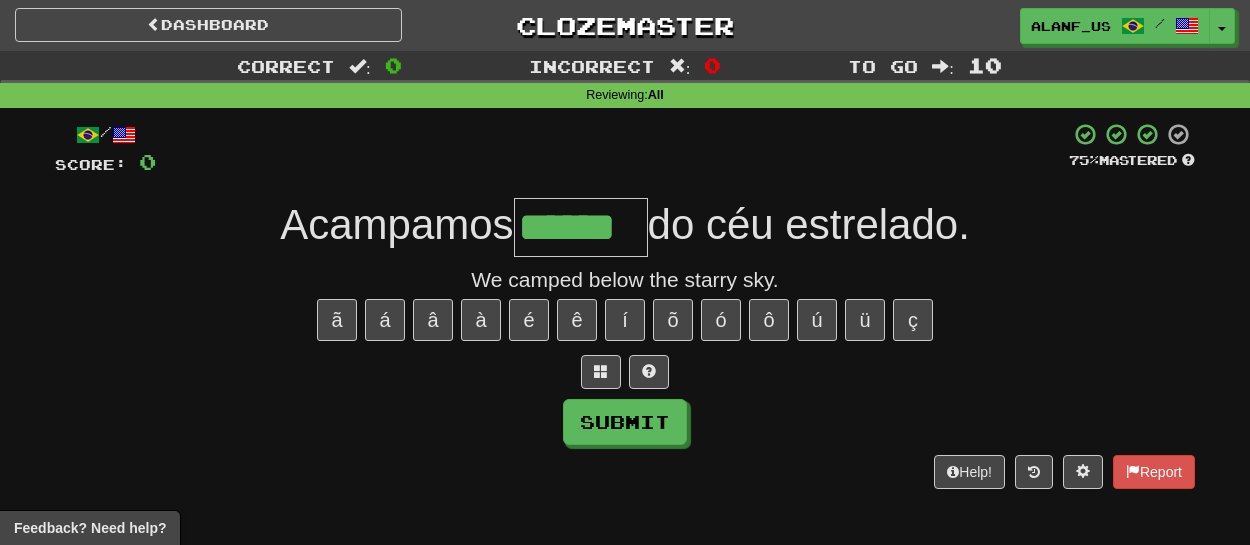 type on "******" 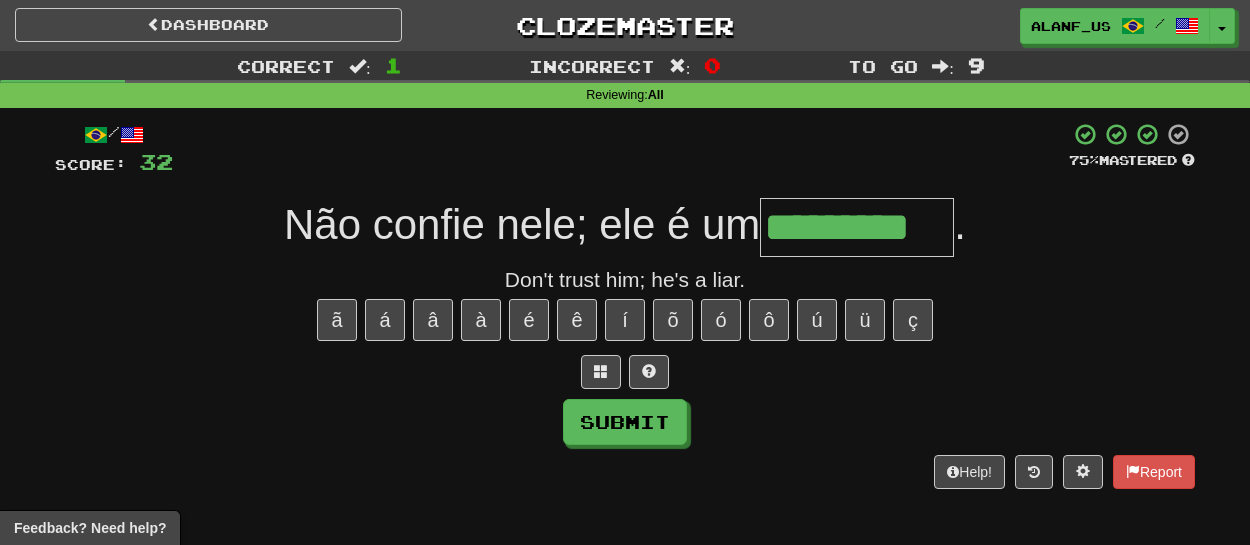 type on "*********" 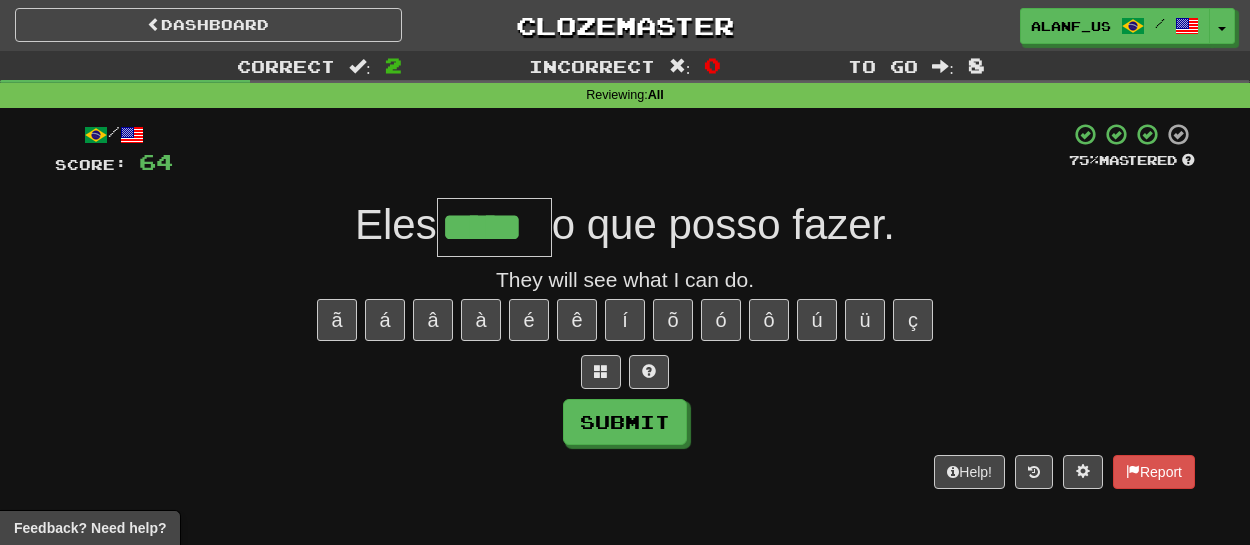 type on "*****" 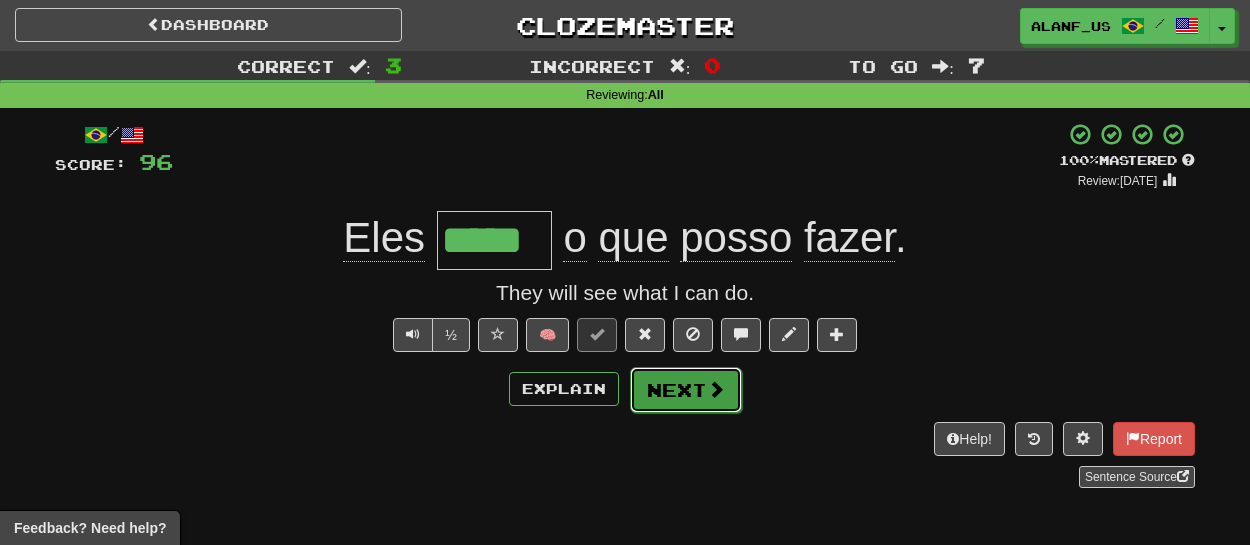 click on "Next" at bounding box center (686, 390) 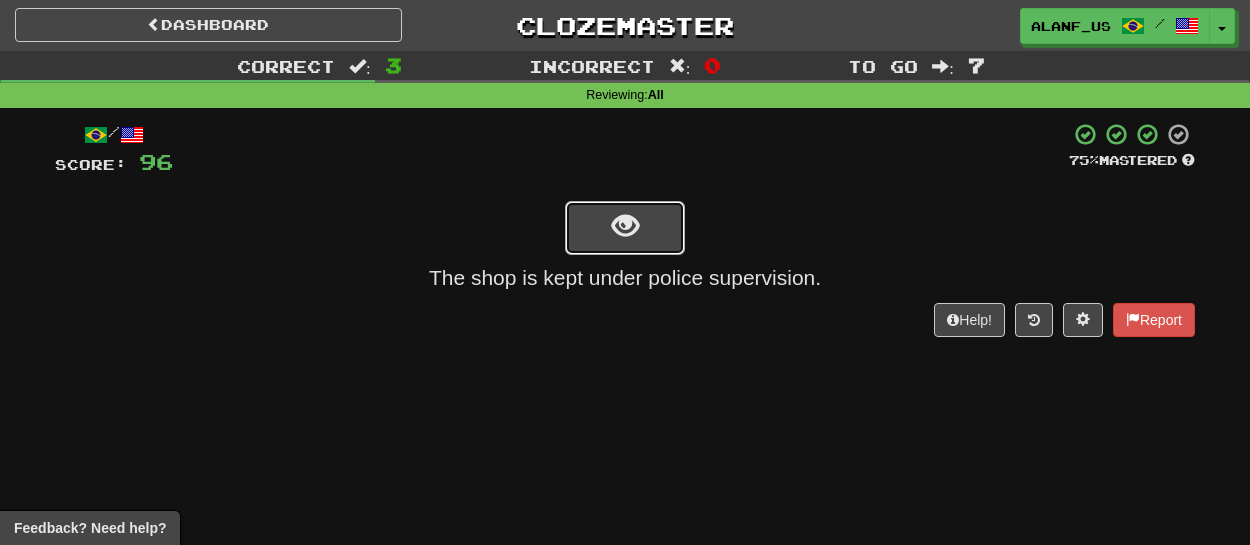 click at bounding box center [625, 228] 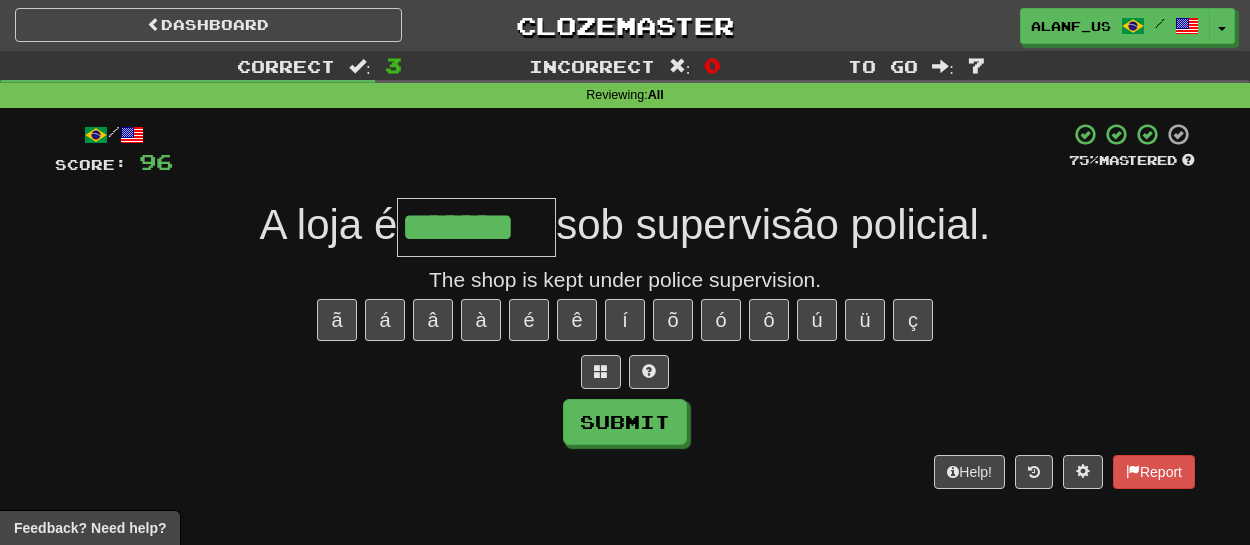 type on "*******" 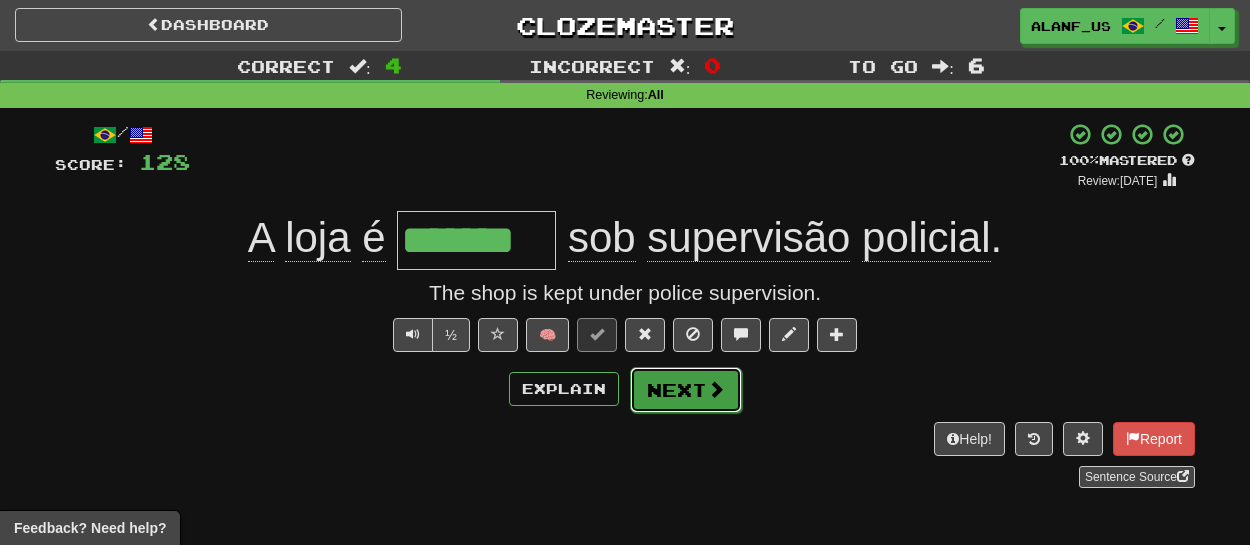 click on "Next" at bounding box center (686, 390) 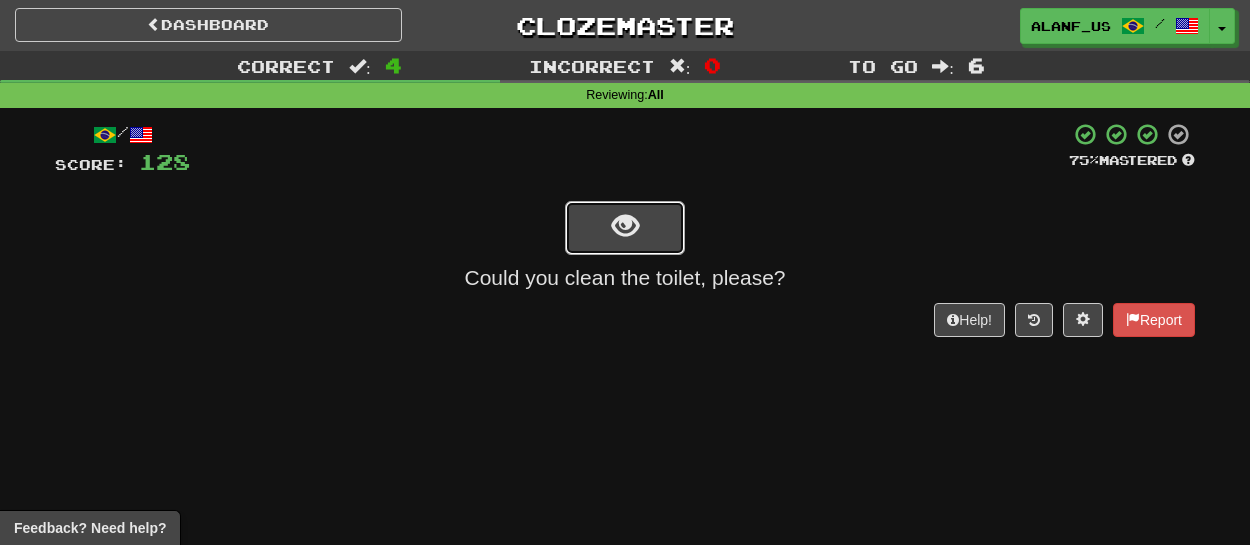 click at bounding box center [625, 226] 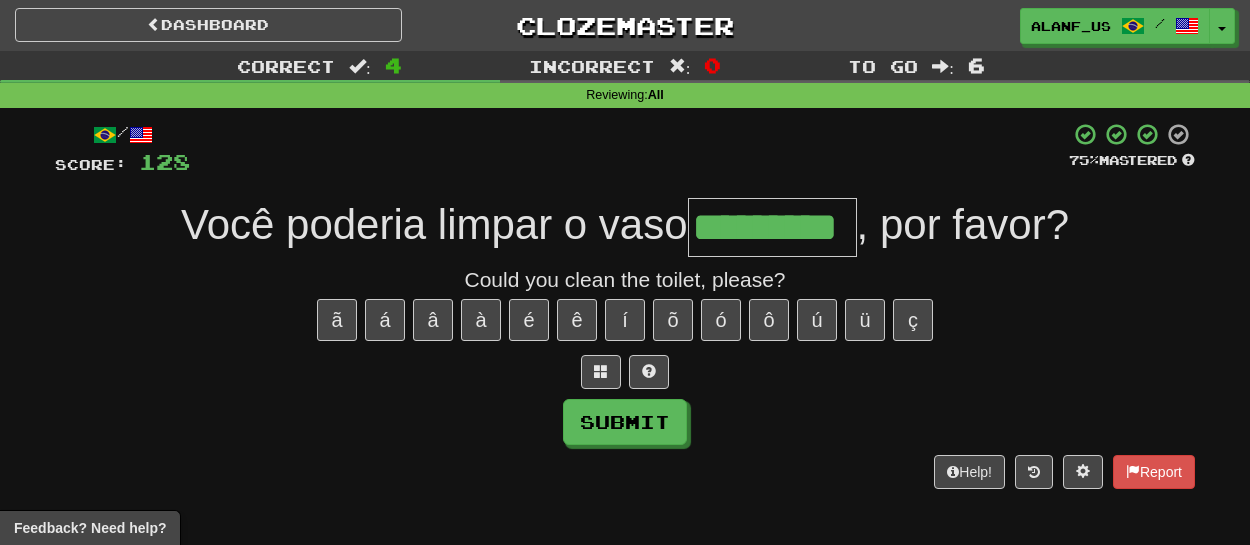 type on "*********" 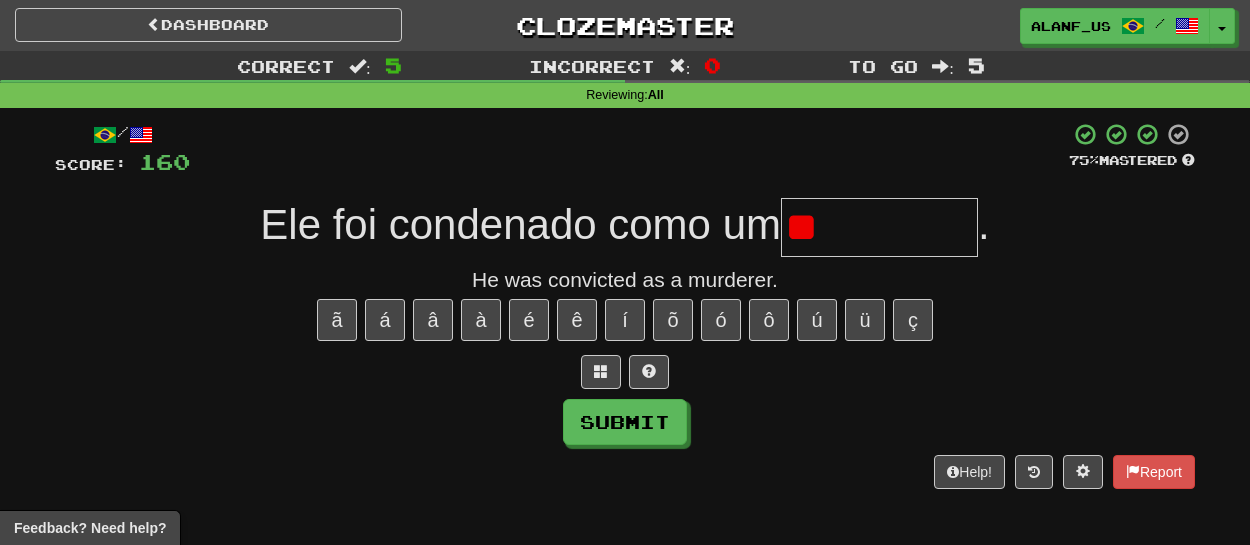 type on "*" 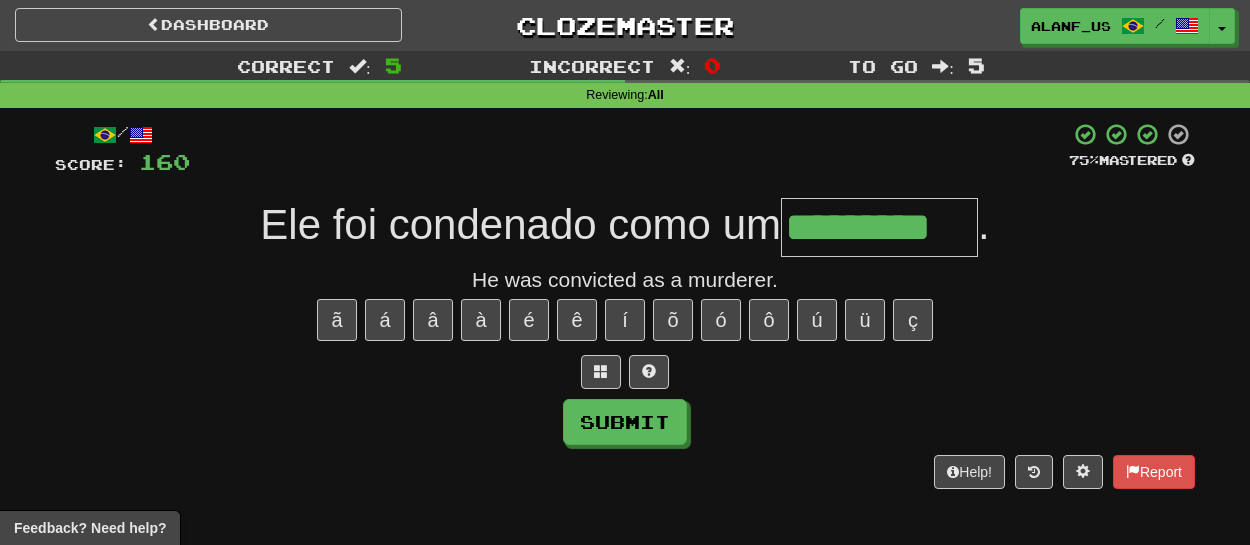 type on "*********" 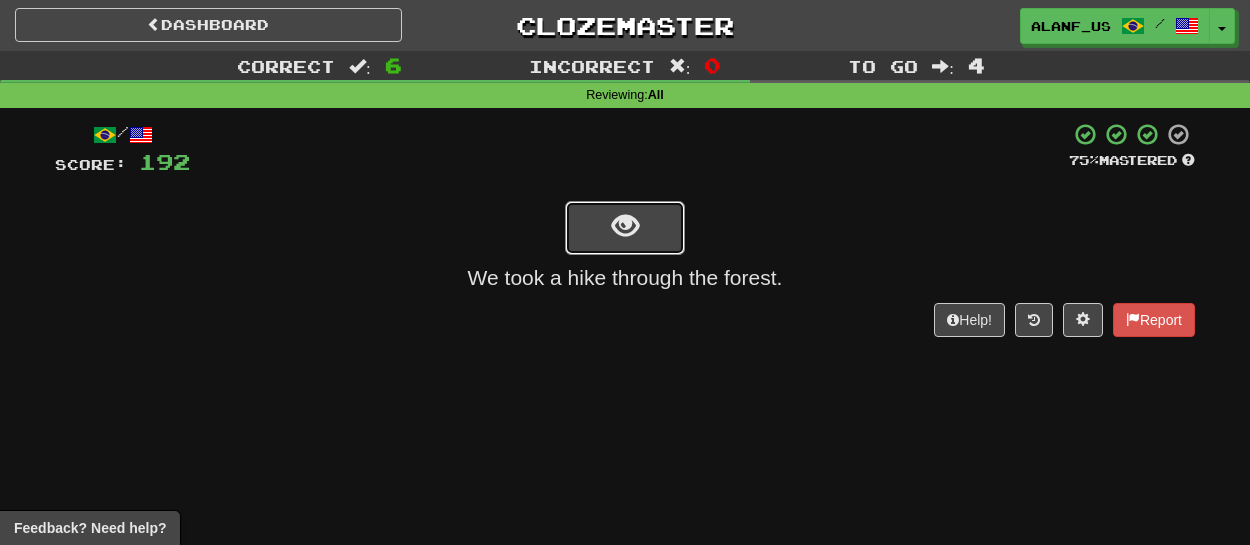 click at bounding box center (625, 226) 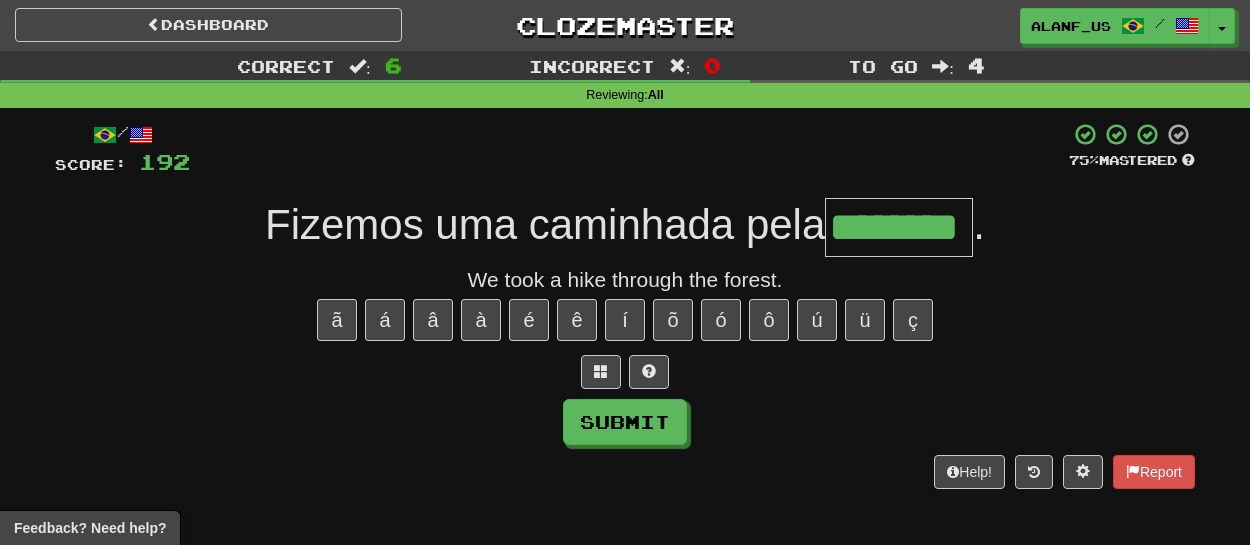 type on "********" 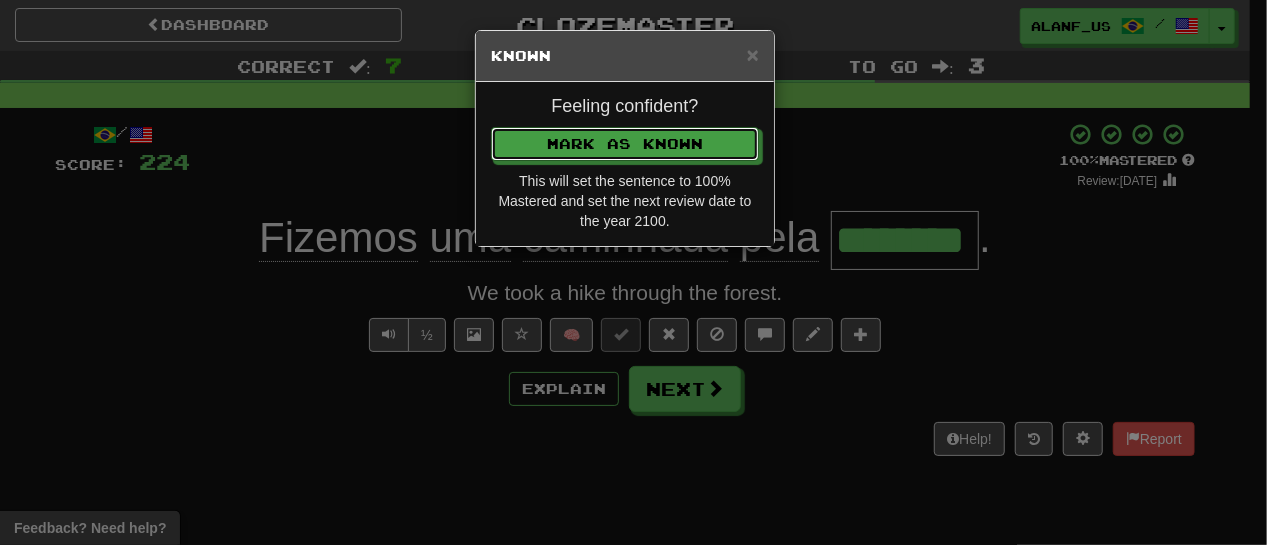 type 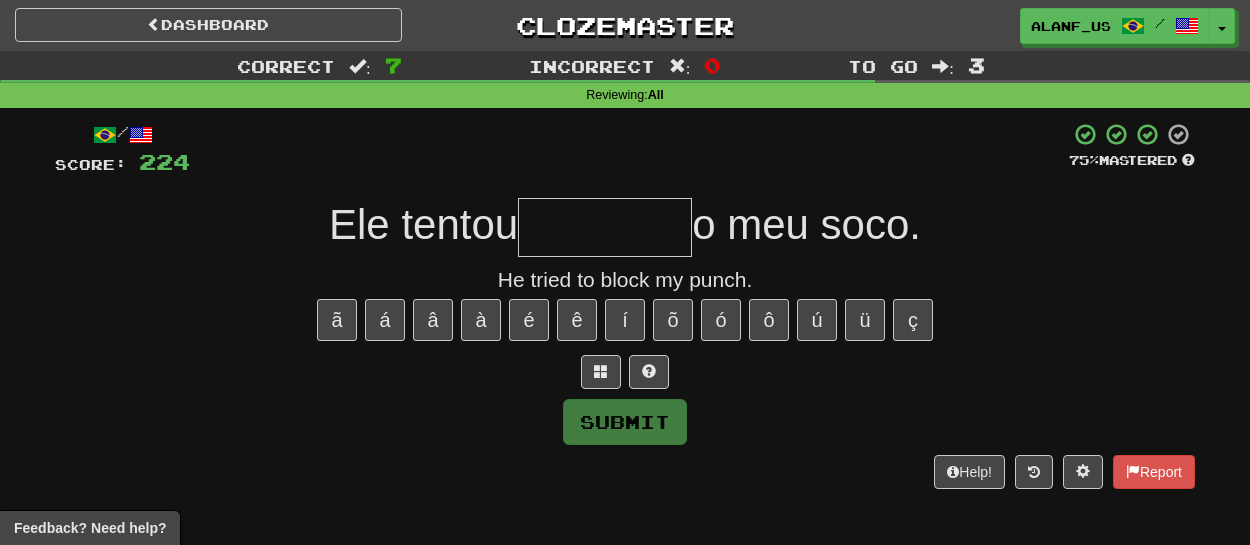 type on "*" 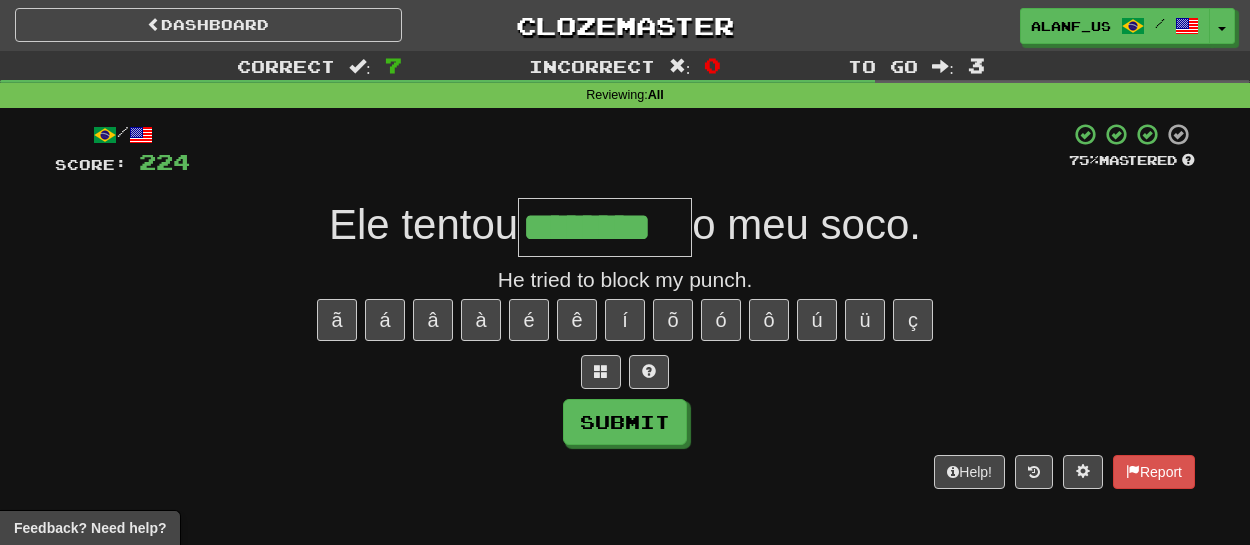 type on "********" 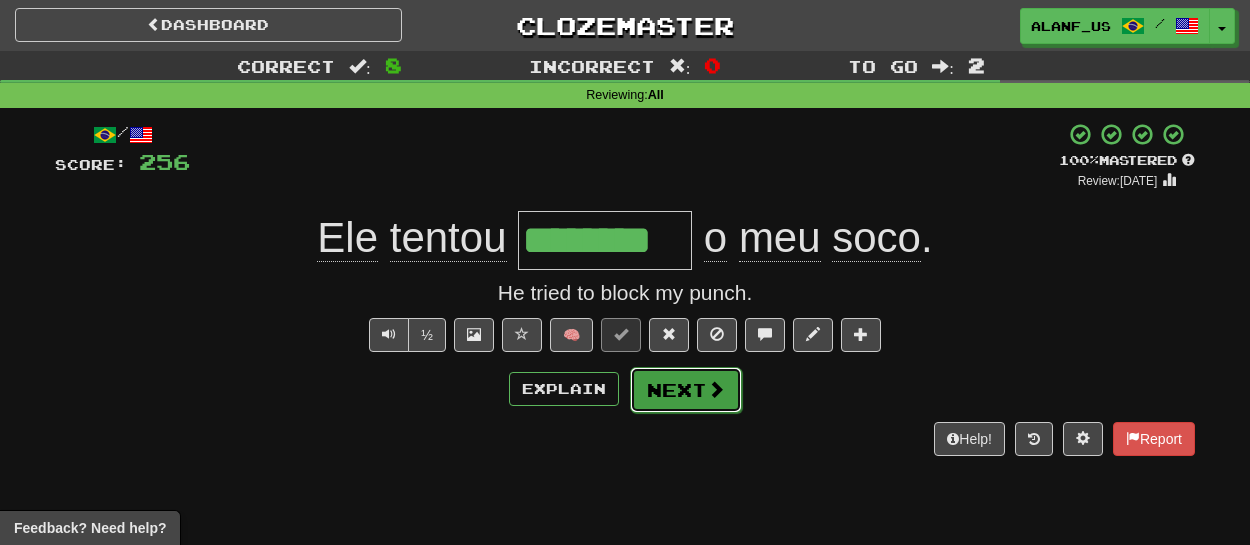 click on "Next" at bounding box center (686, 390) 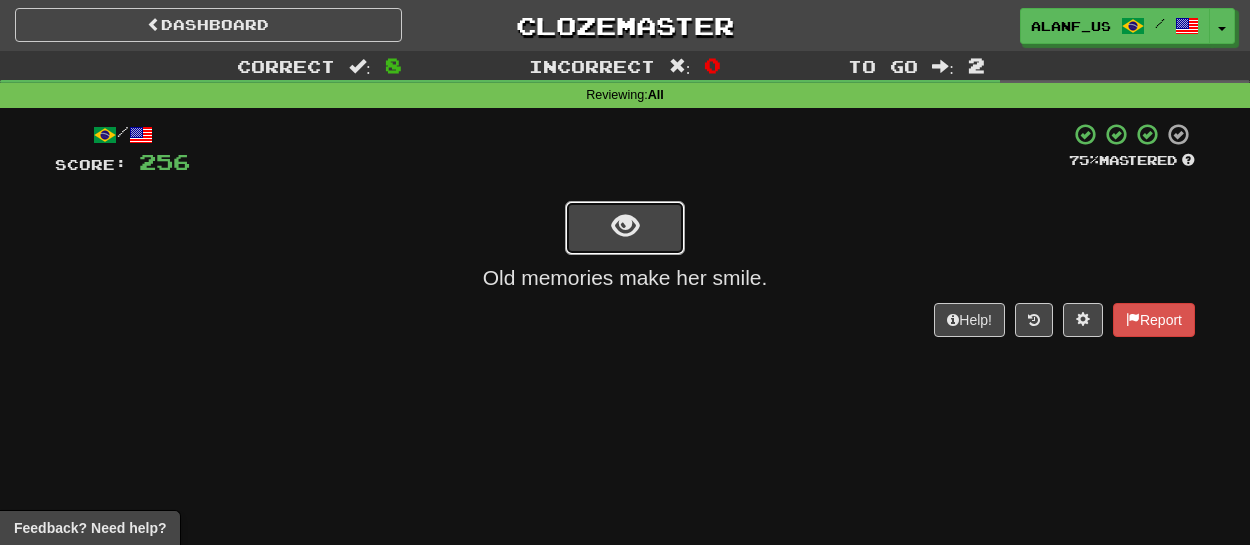 click at bounding box center [625, 228] 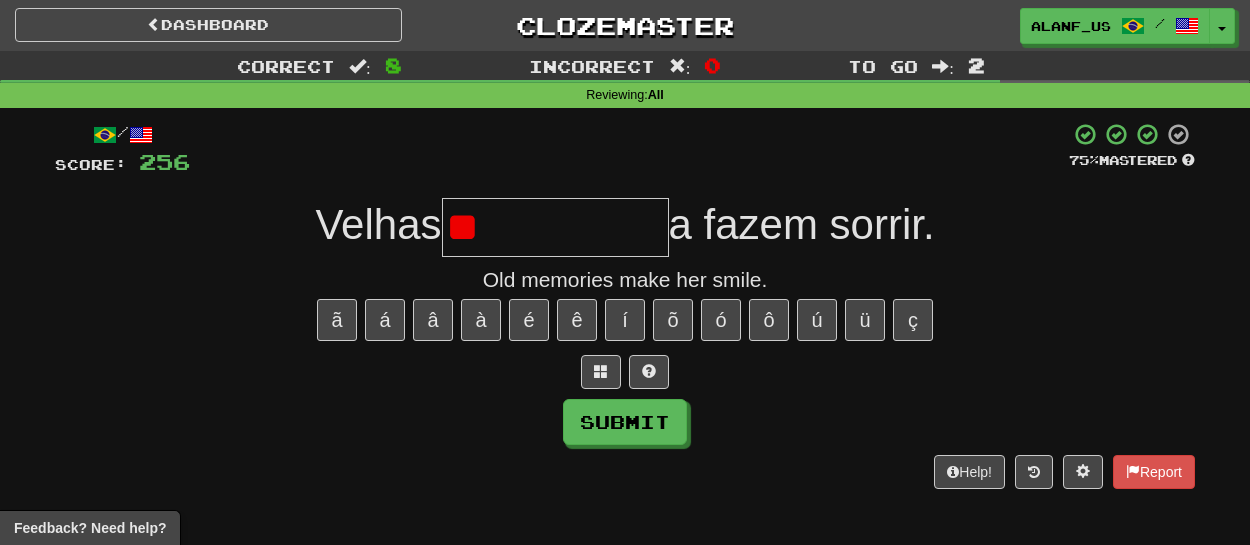 type on "*" 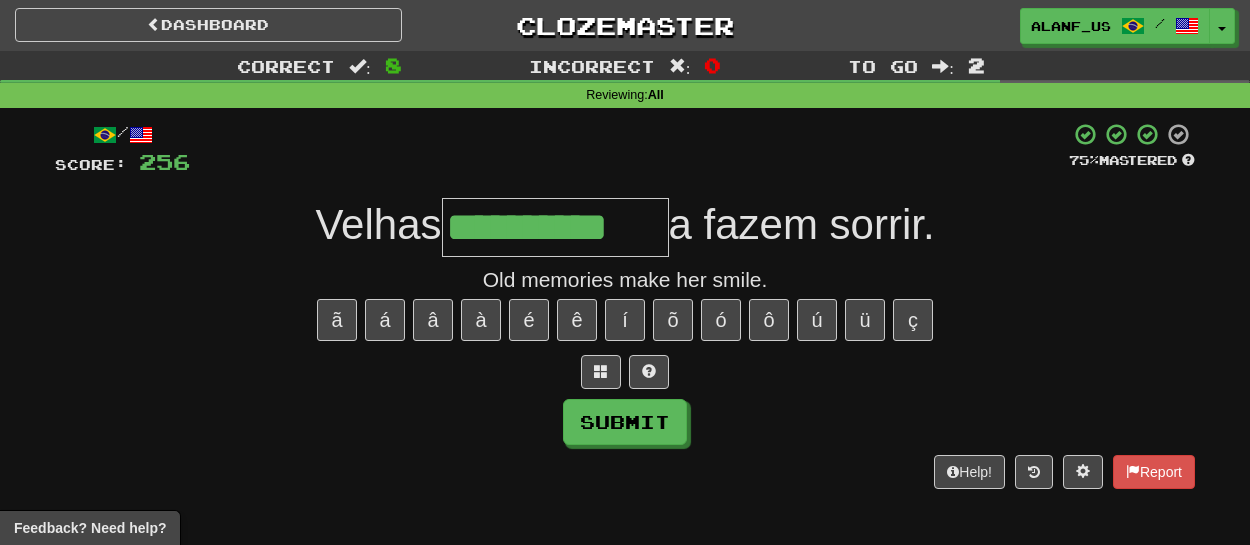 type on "**********" 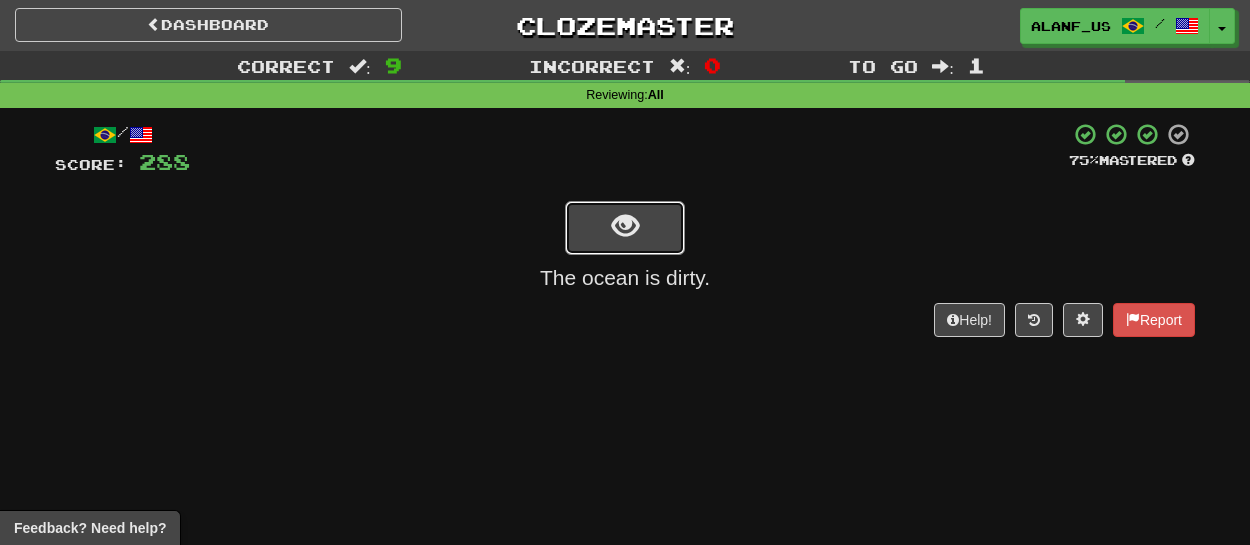 click at bounding box center [625, 228] 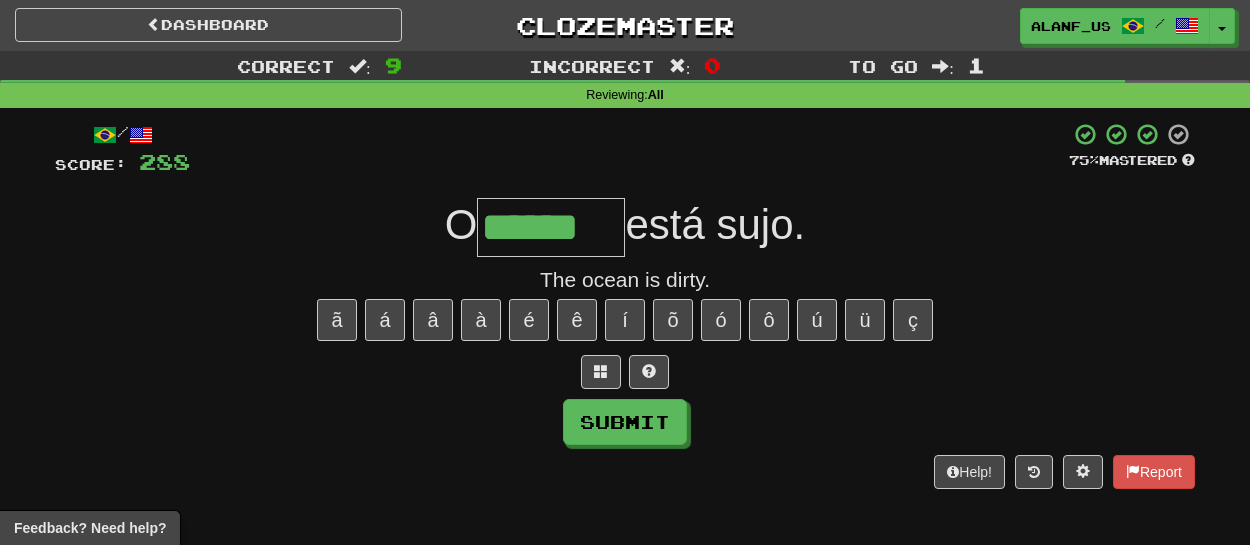 type on "******" 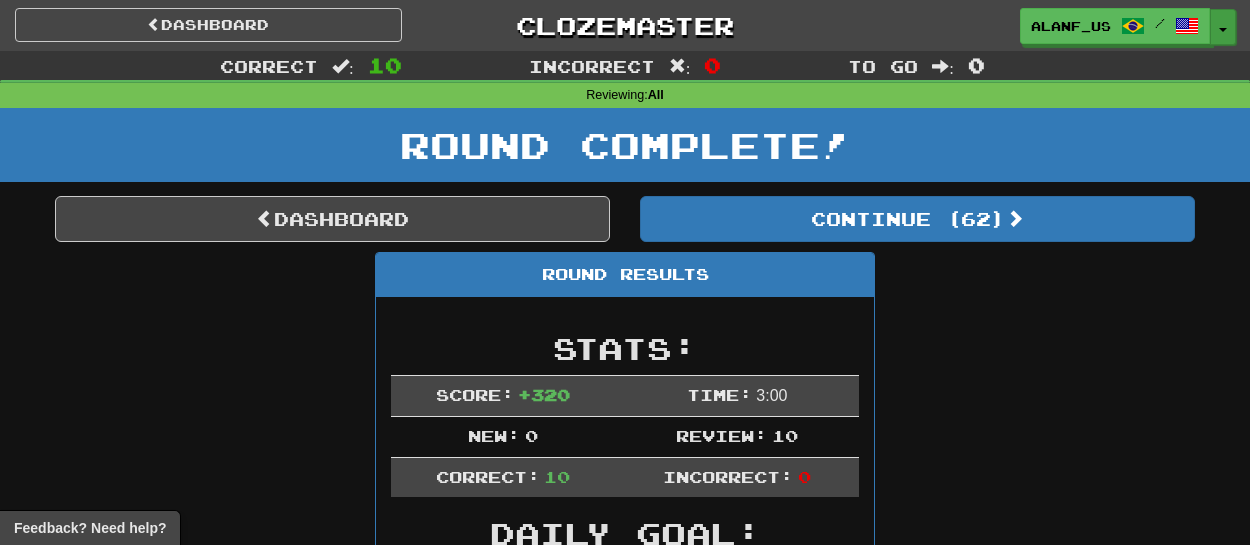 click on "Toggle Dropdown" at bounding box center (1223, 27) 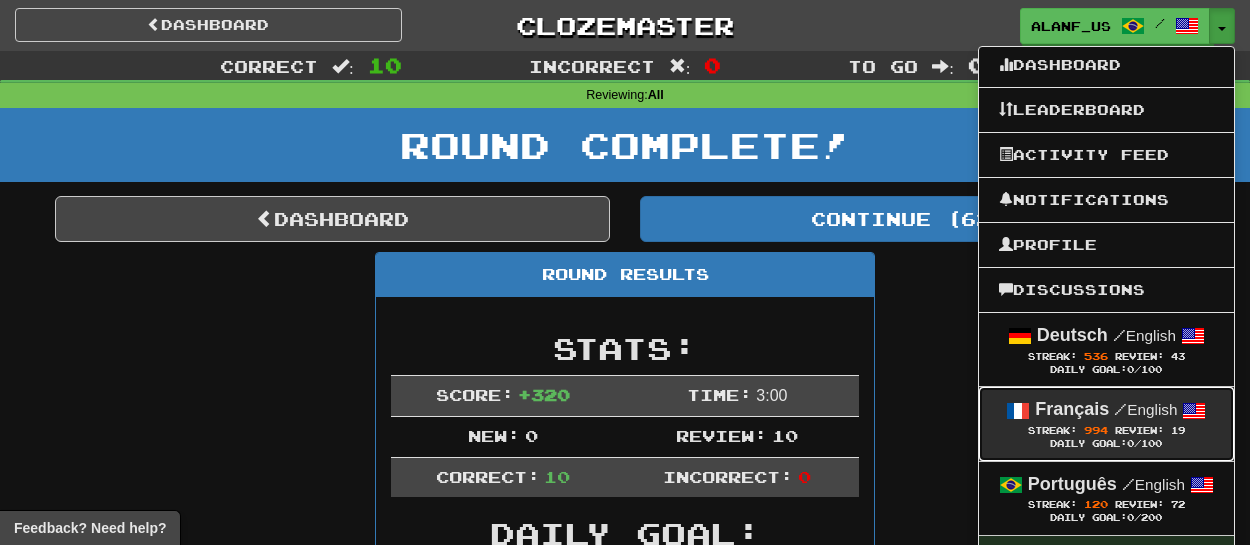 click on "Français" at bounding box center [1072, 409] 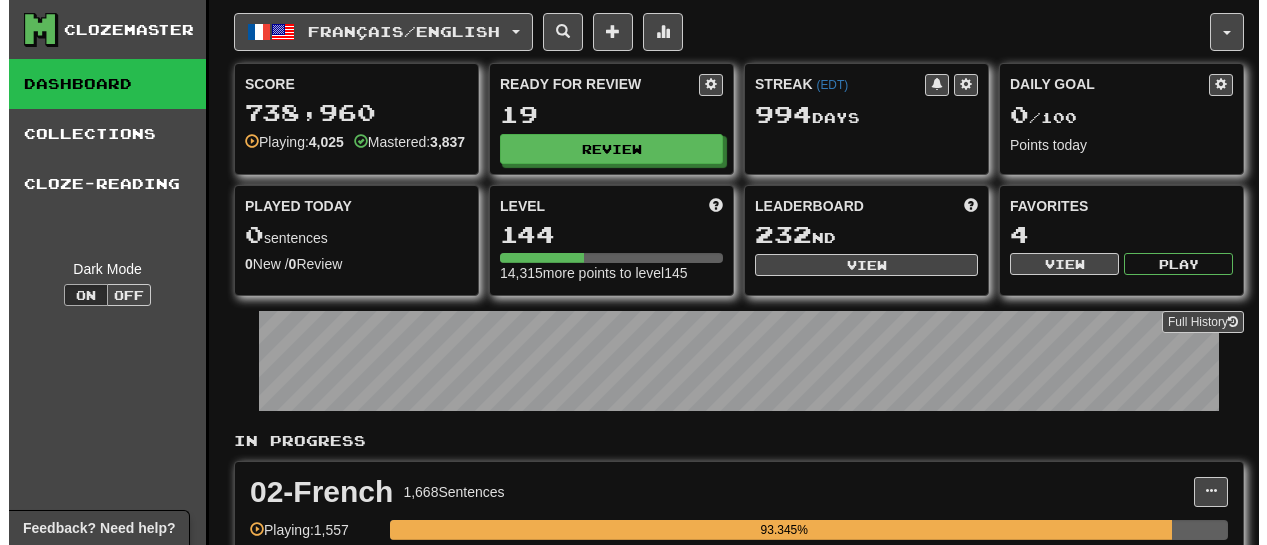 scroll, scrollTop: 0, scrollLeft: 0, axis: both 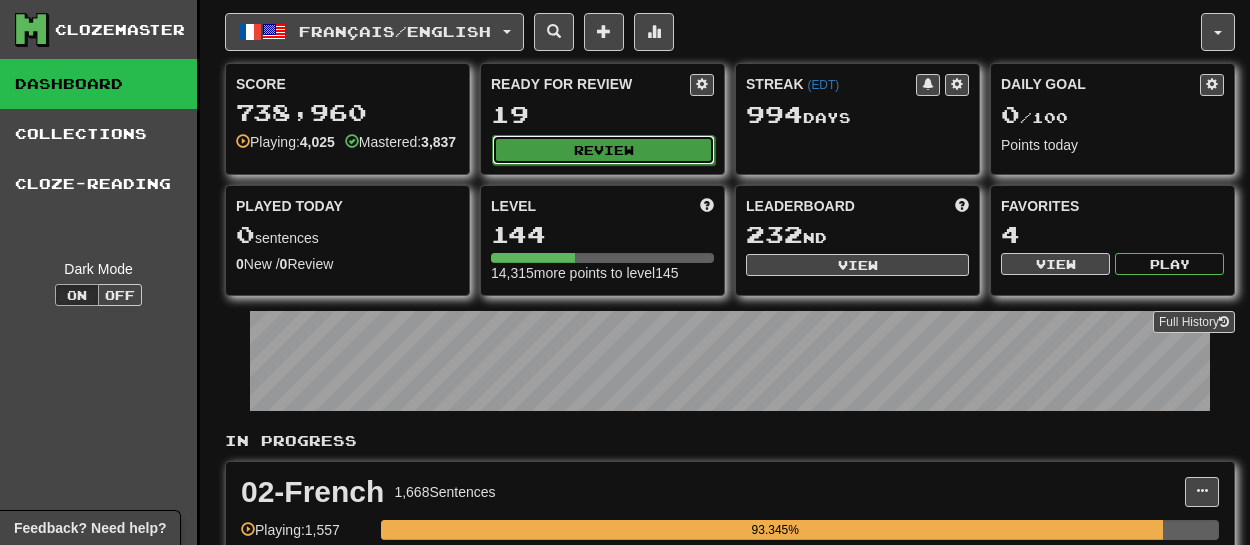 click on "Review" at bounding box center [603, 150] 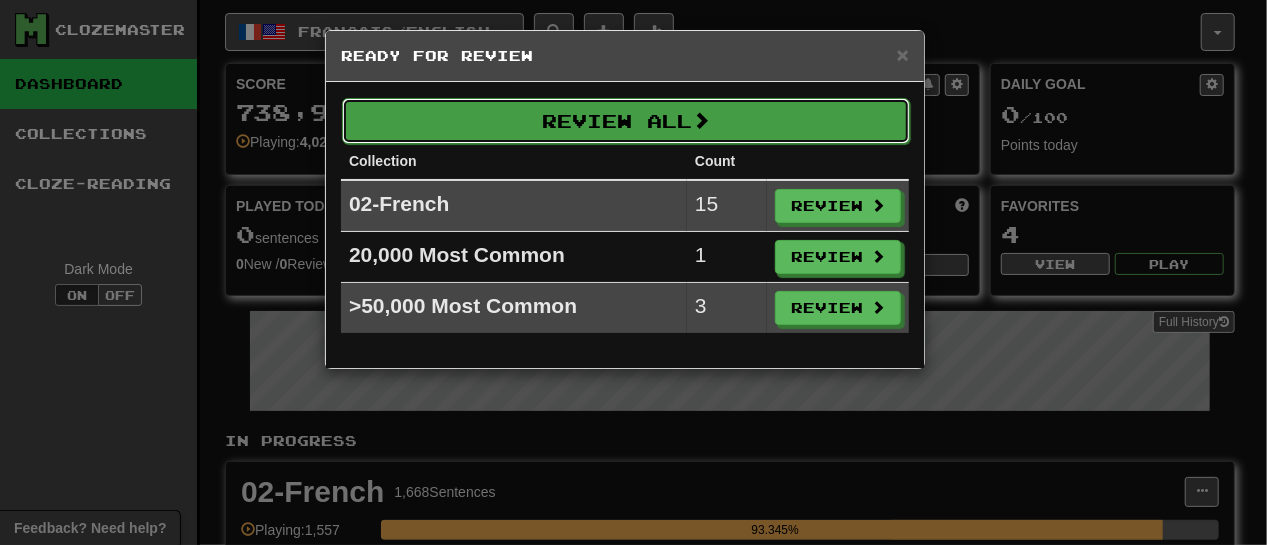 click on "Review All" at bounding box center (626, 121) 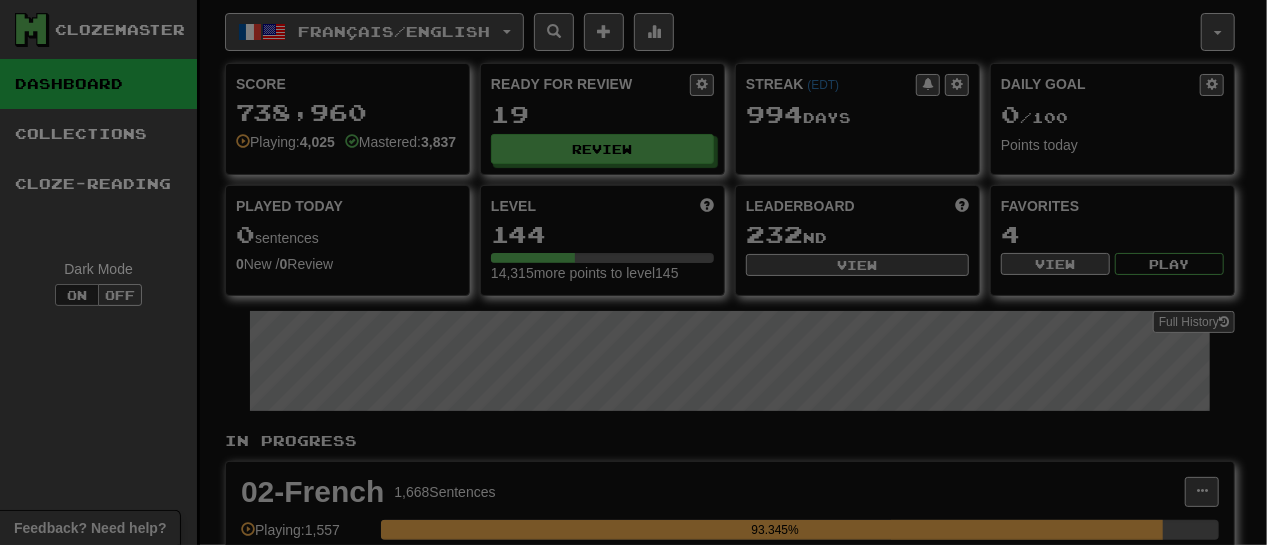 select on "**" 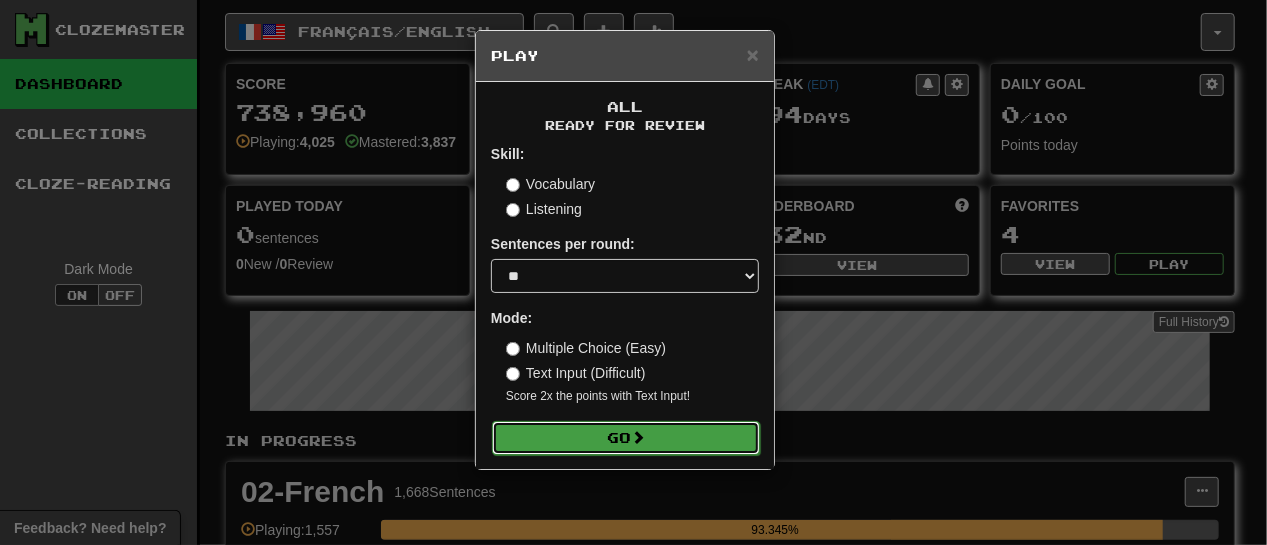 click on "Go" at bounding box center (626, 438) 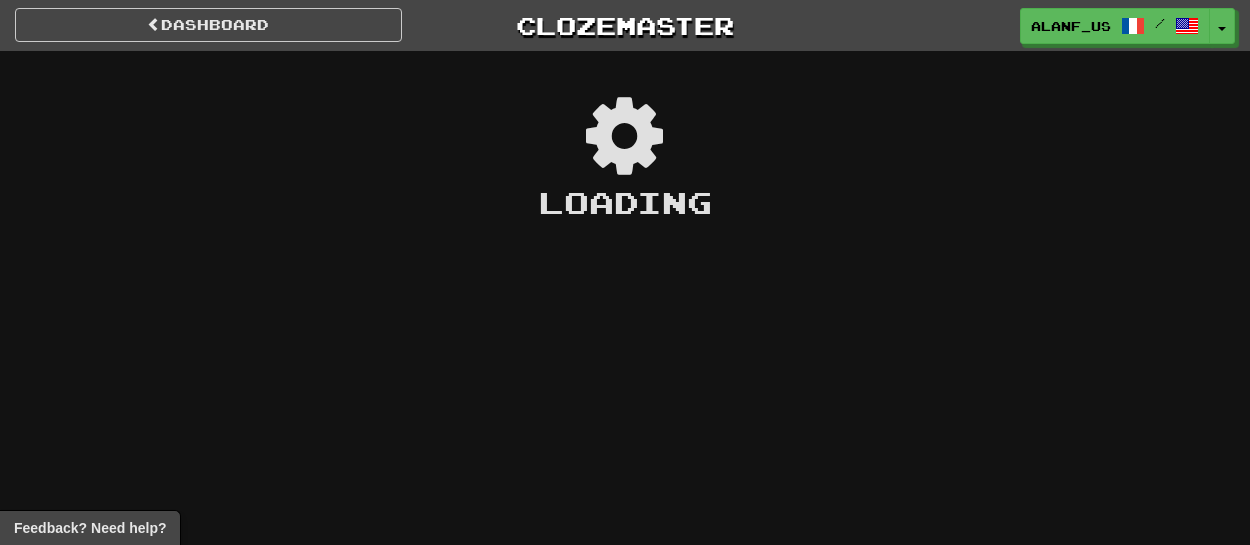 scroll, scrollTop: 0, scrollLeft: 0, axis: both 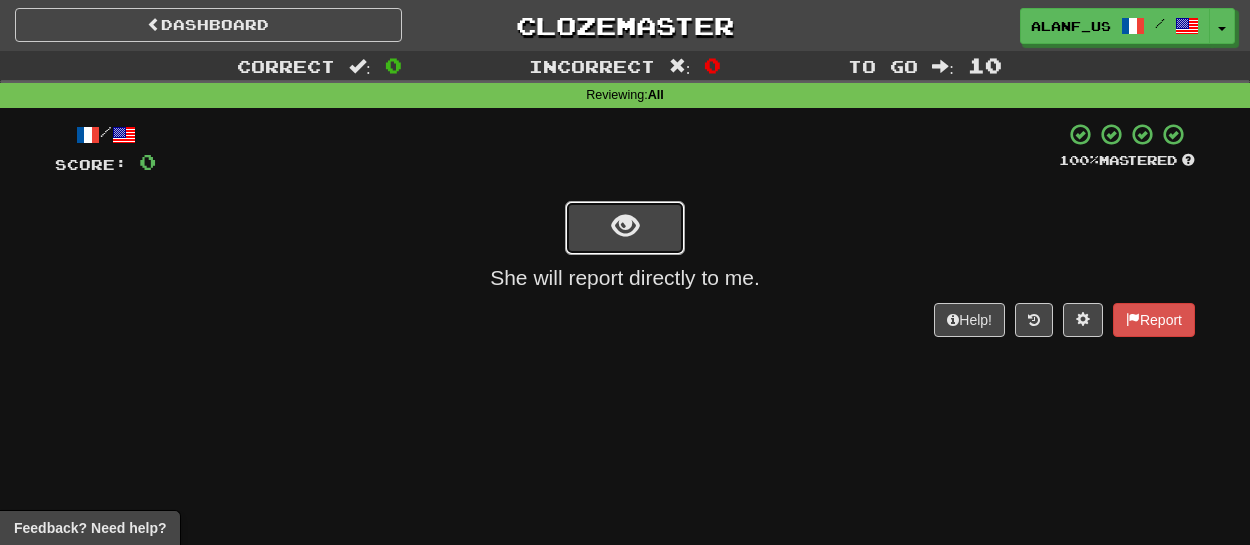 click at bounding box center [625, 228] 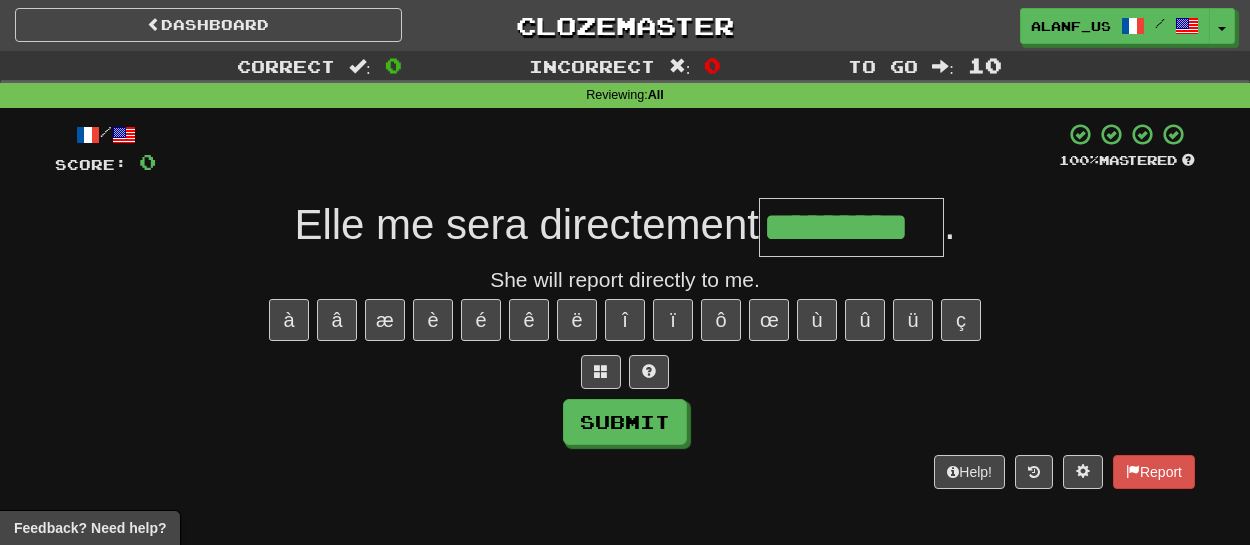 type on "*********" 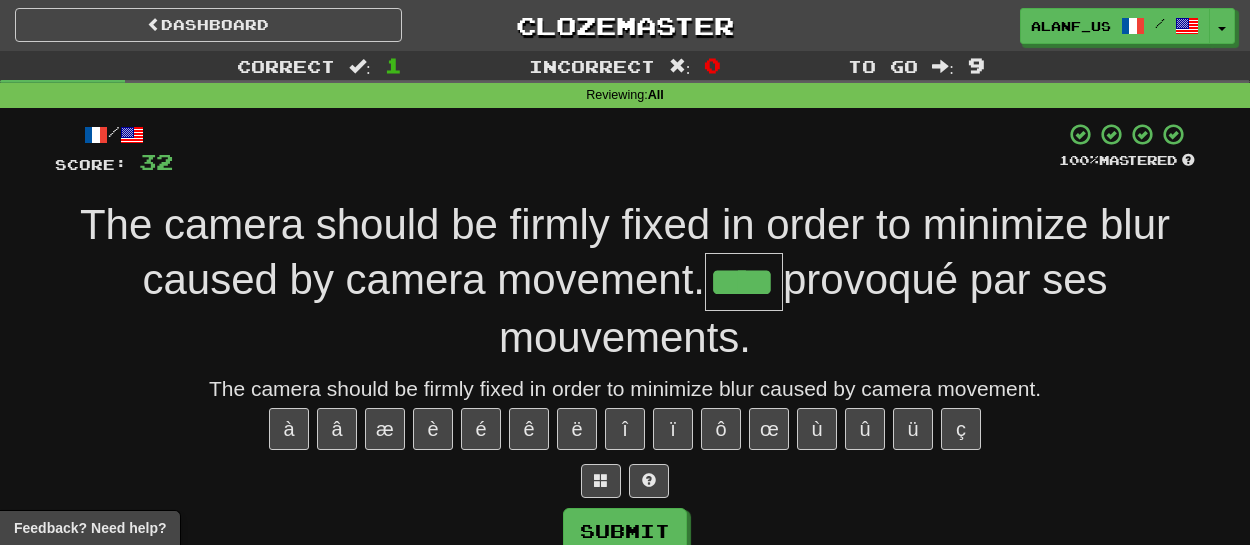 type on "****" 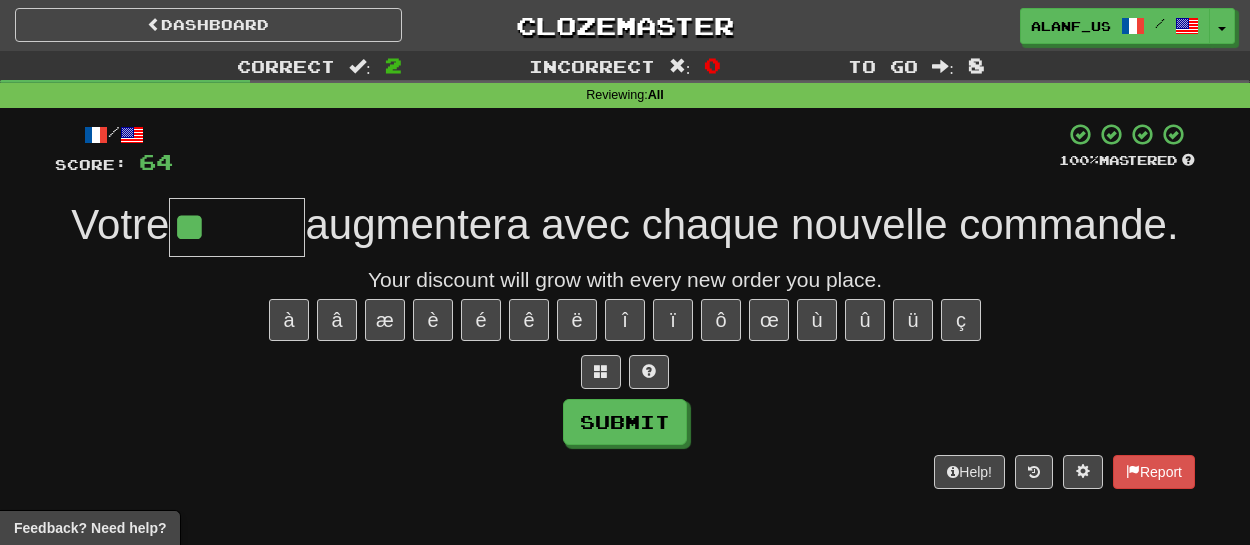type on "******" 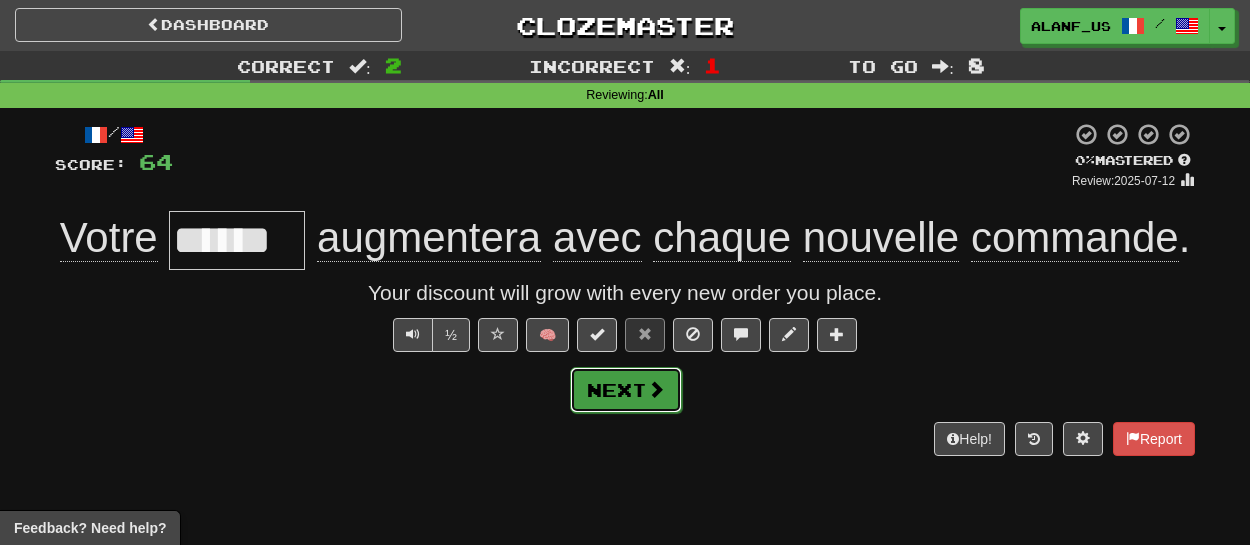 click on "Next" at bounding box center (626, 390) 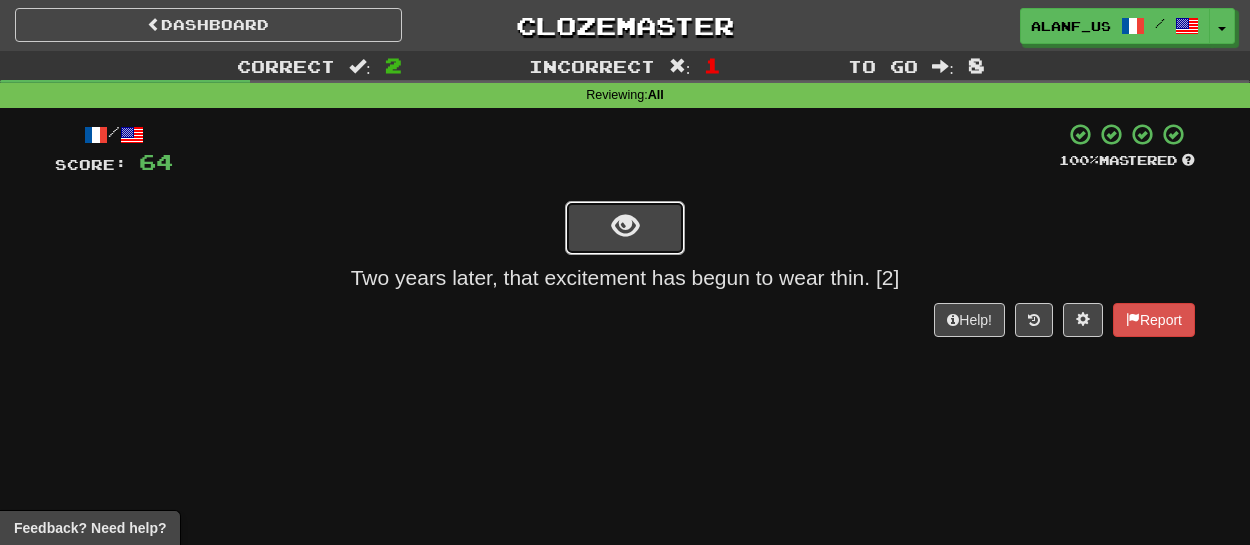 click at bounding box center [625, 226] 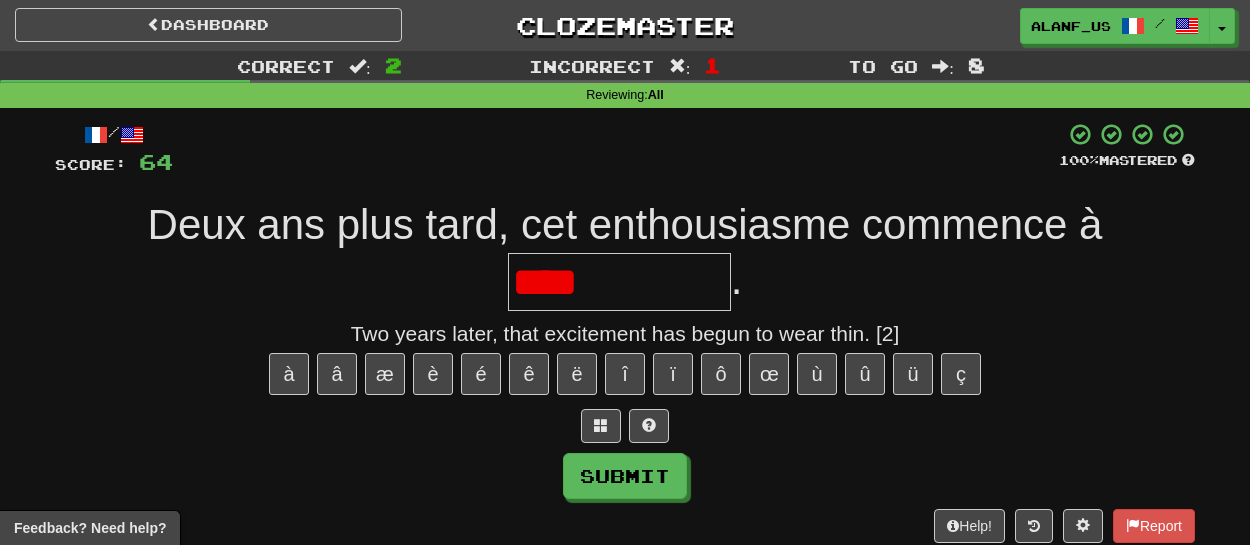 type on "**********" 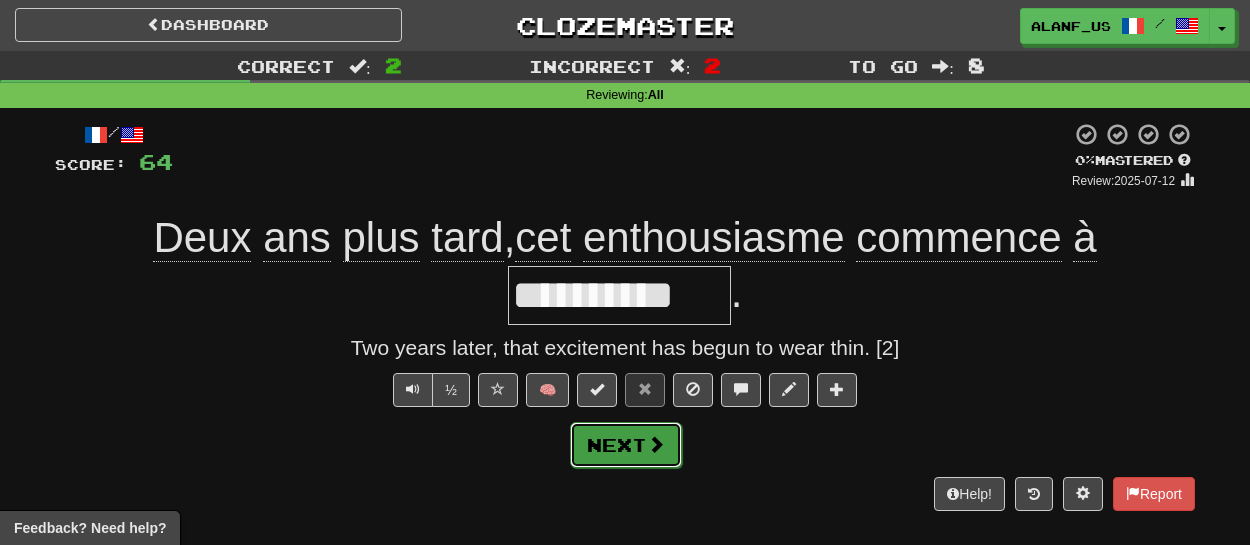 click on "Next" at bounding box center (626, 445) 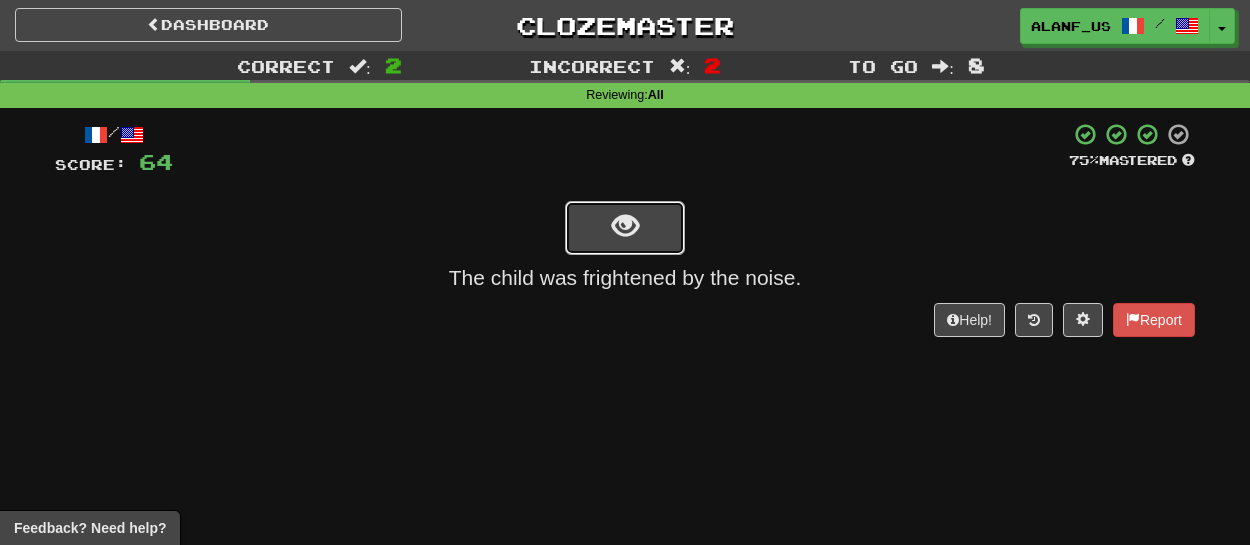click at bounding box center [625, 228] 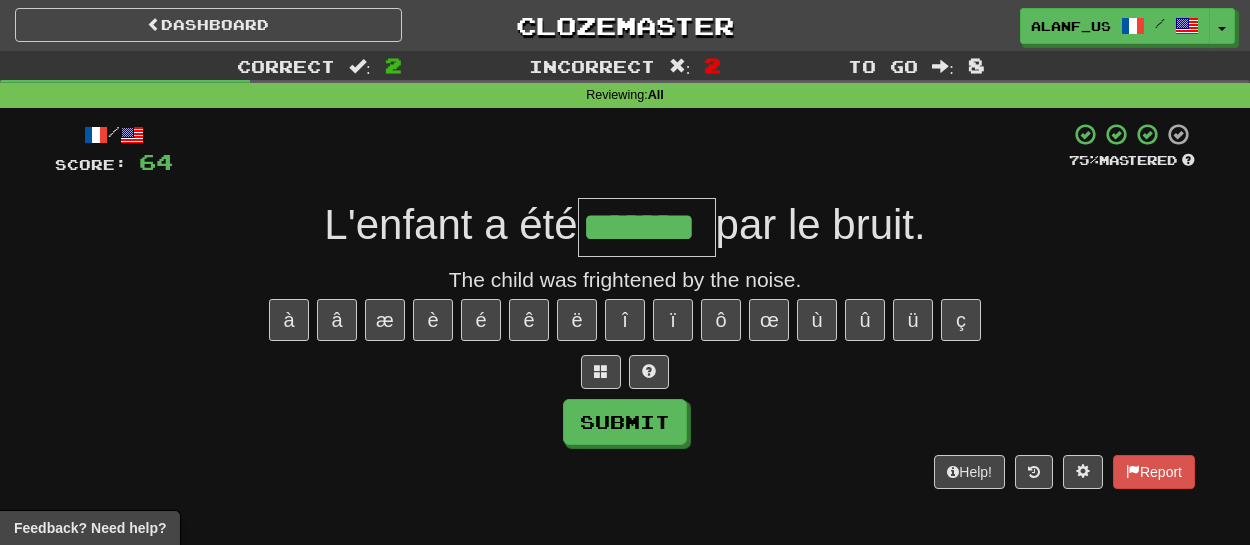 type on "*******" 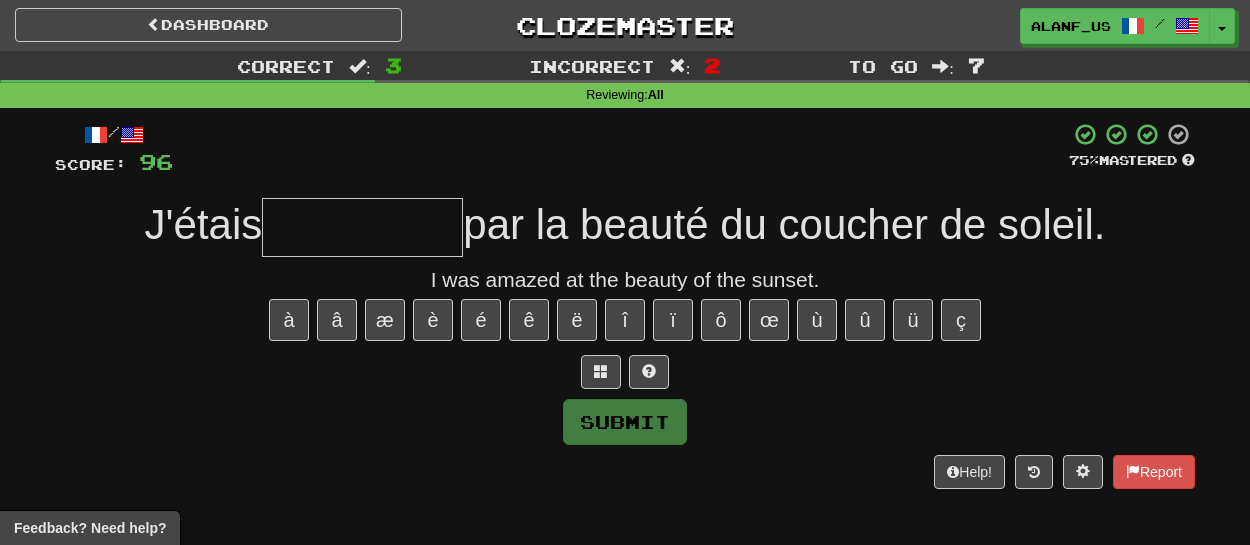 type on "*" 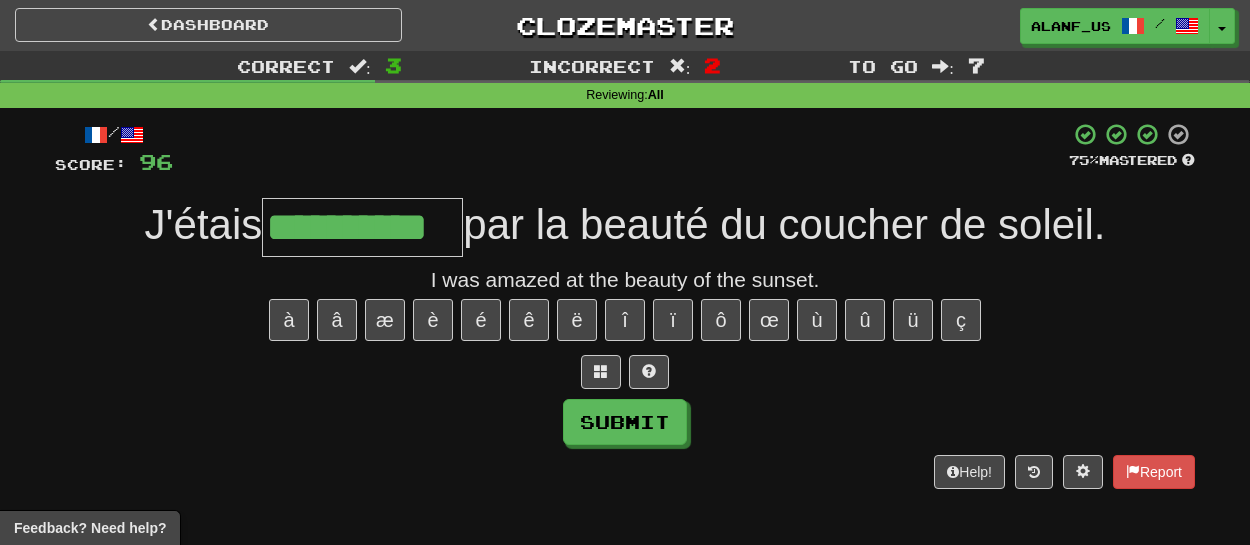 type on "**********" 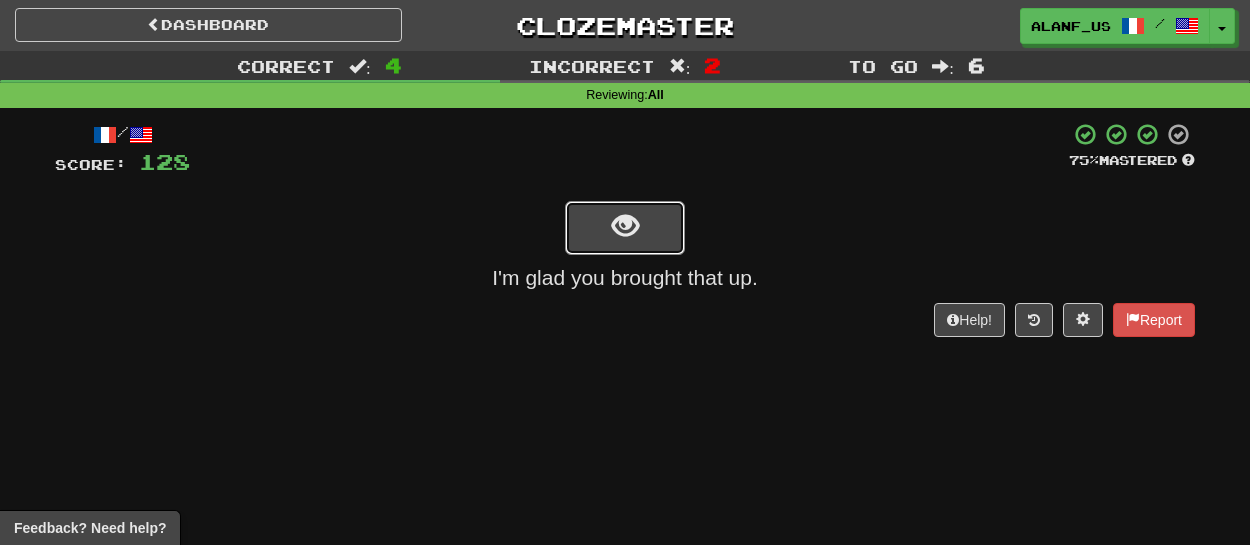 click at bounding box center (625, 228) 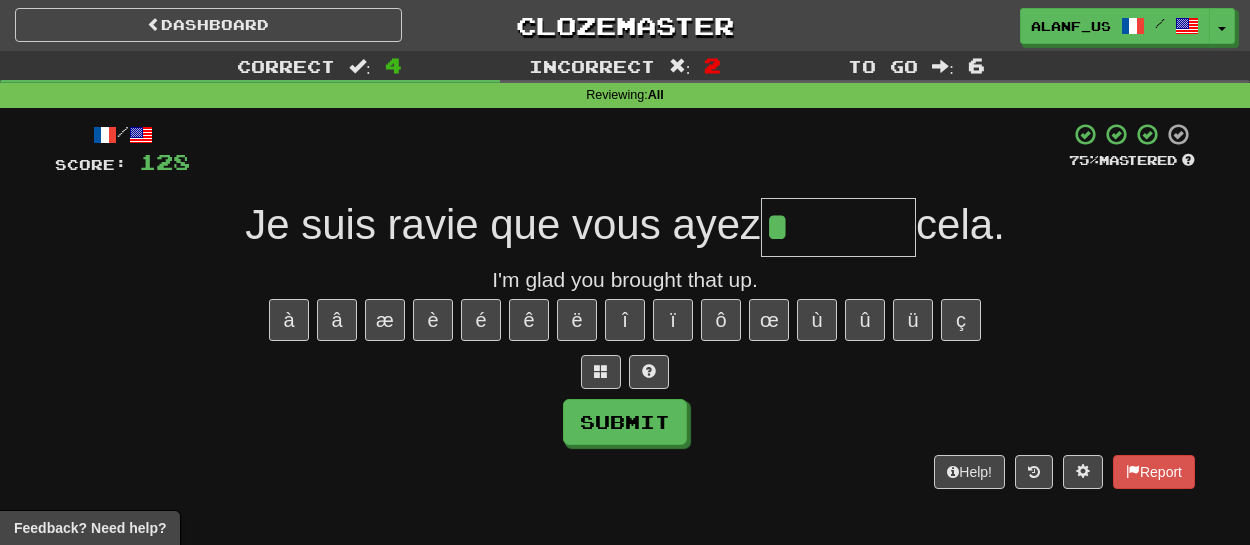 type on "*******" 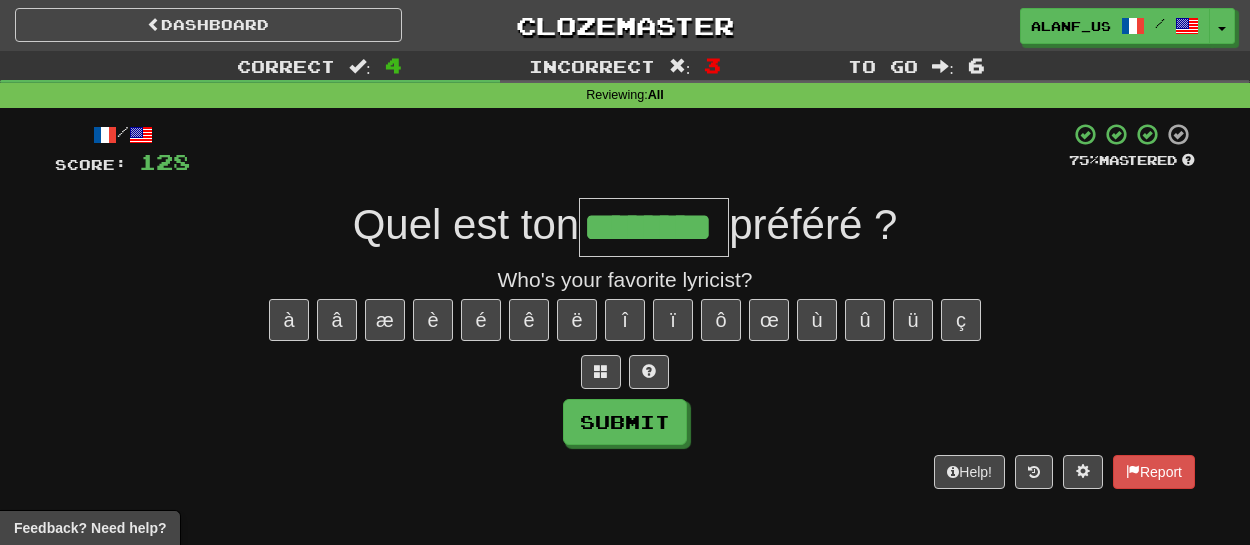 type on "********" 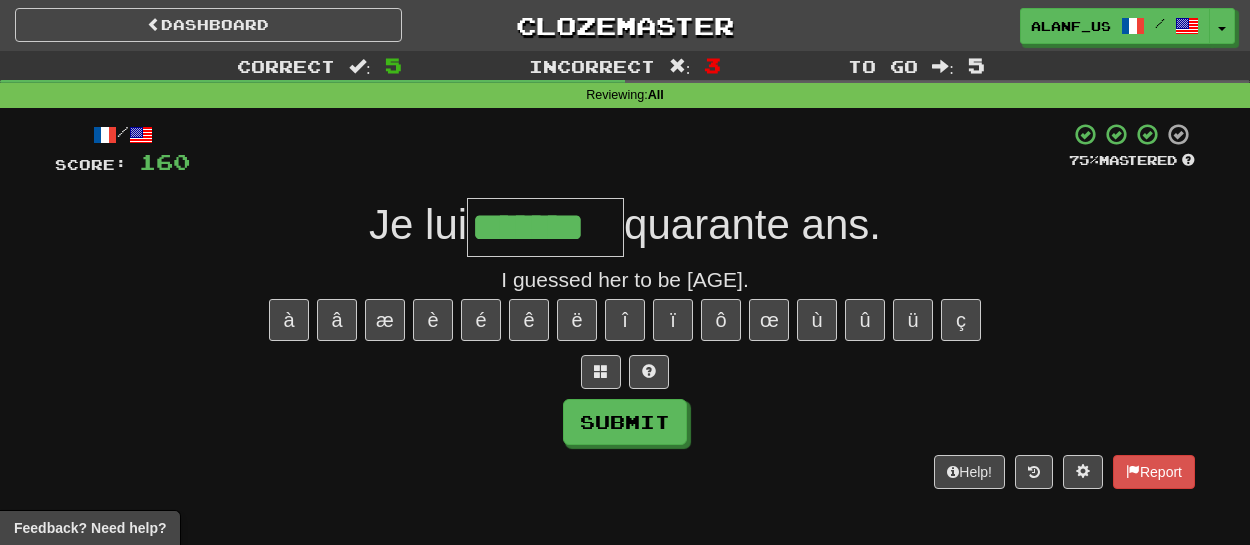 type on "*******" 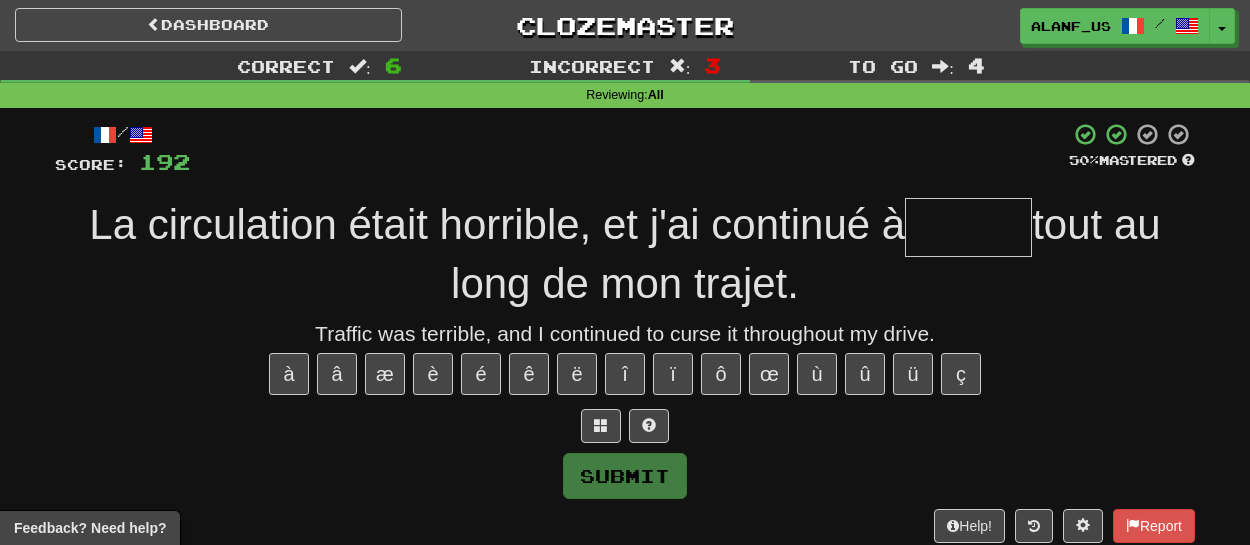 type on "*" 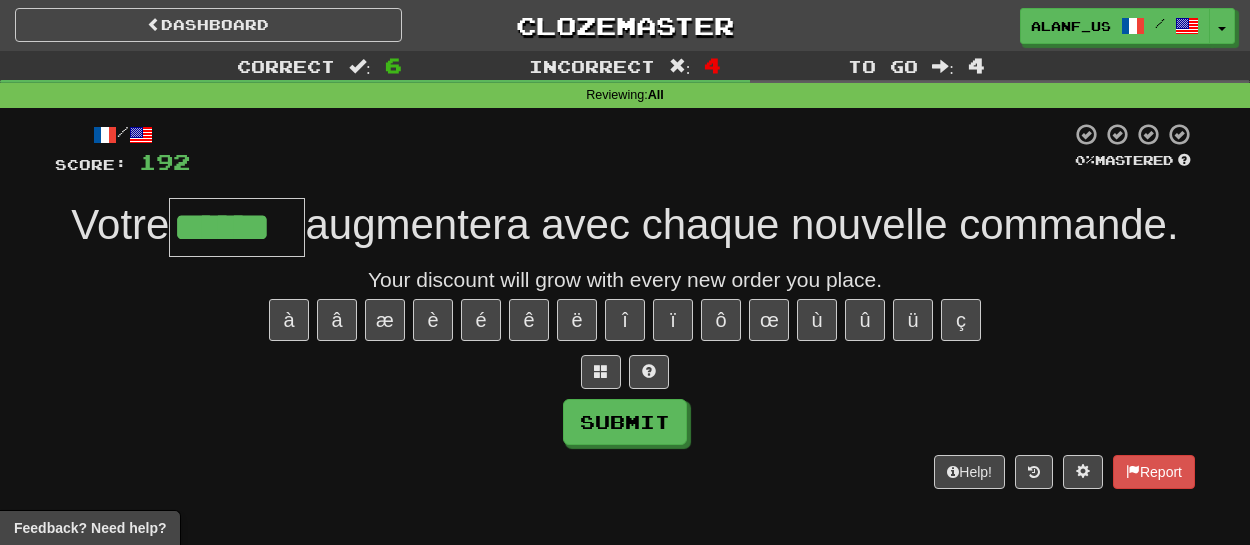 type on "******" 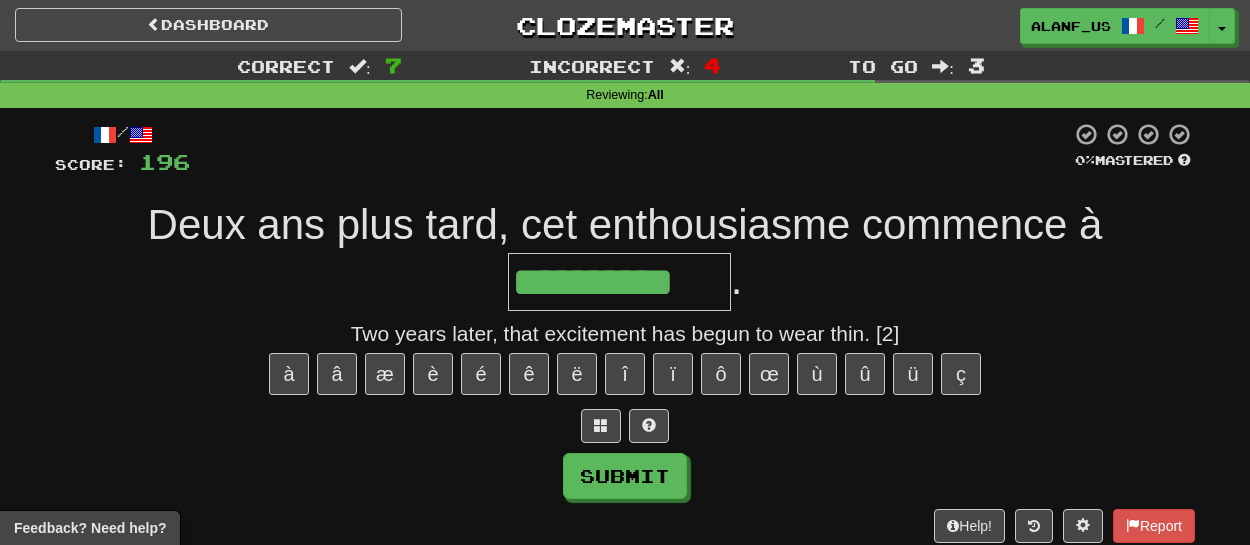 type on "**********" 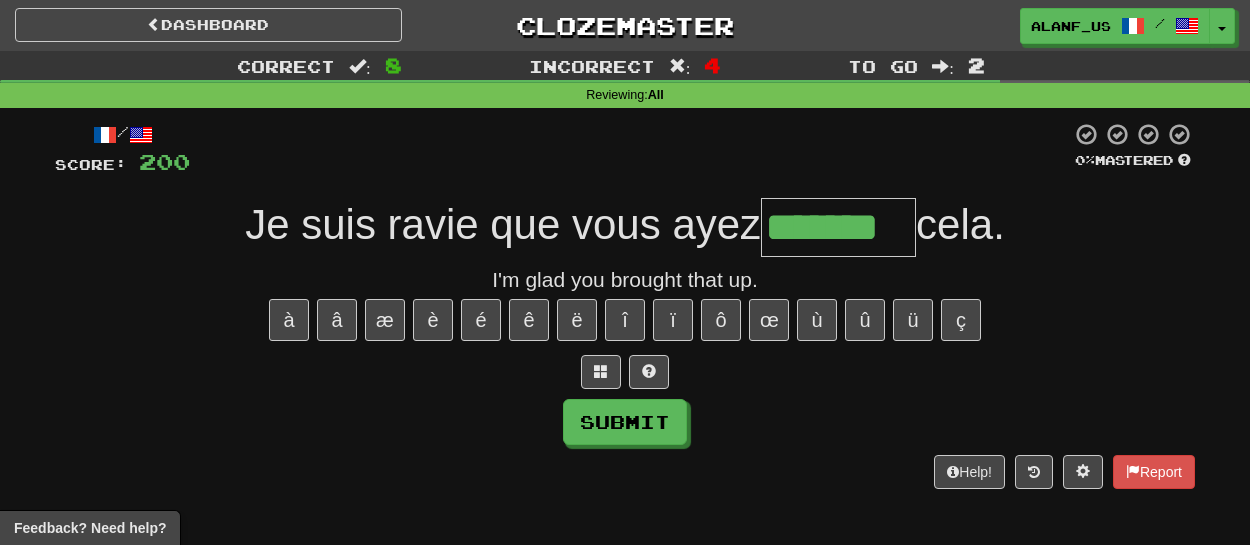 type on "*******" 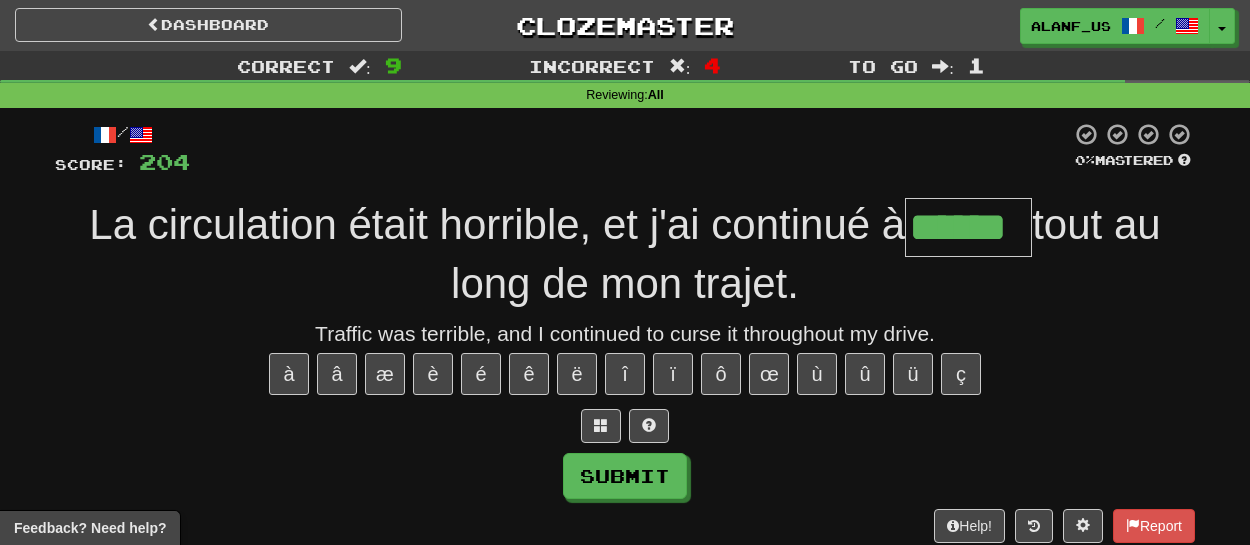 type on "******" 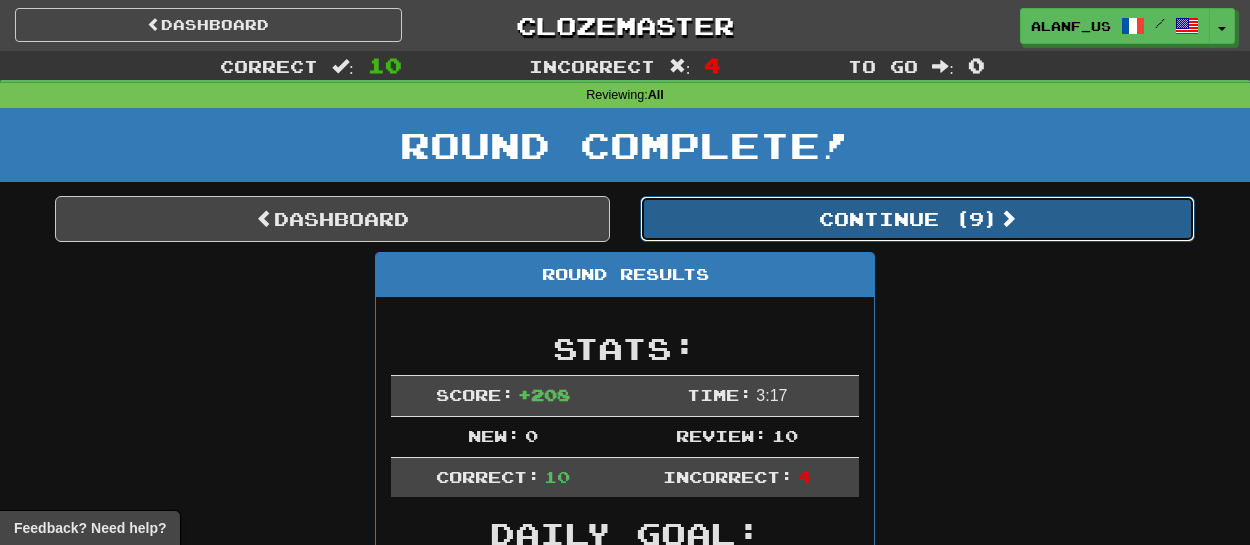 click on "Continue ( 9 )" at bounding box center [917, 219] 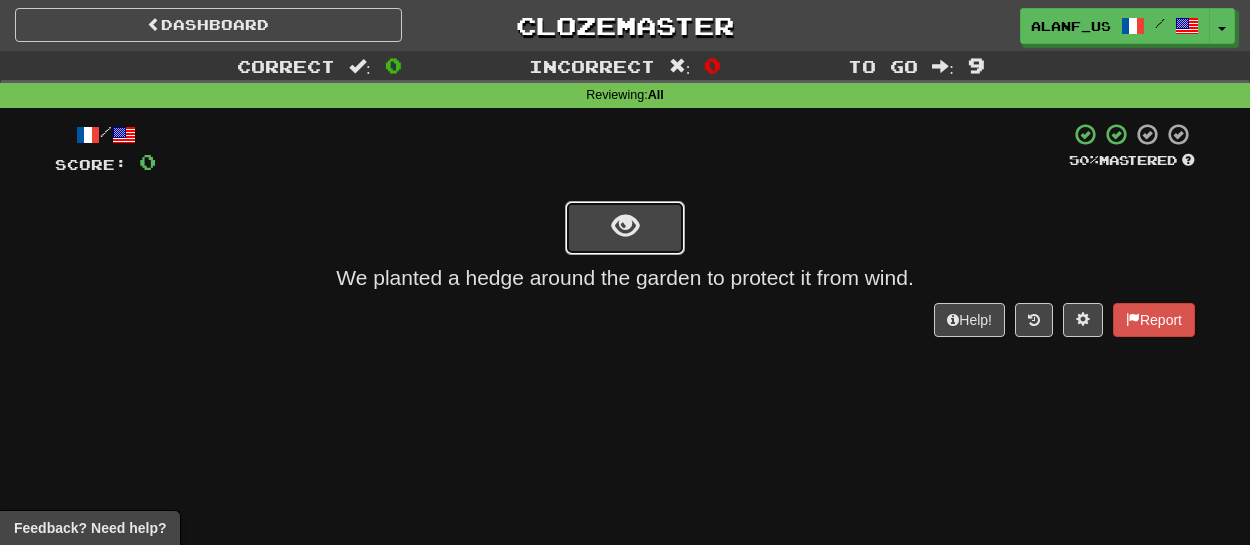 click at bounding box center [625, 228] 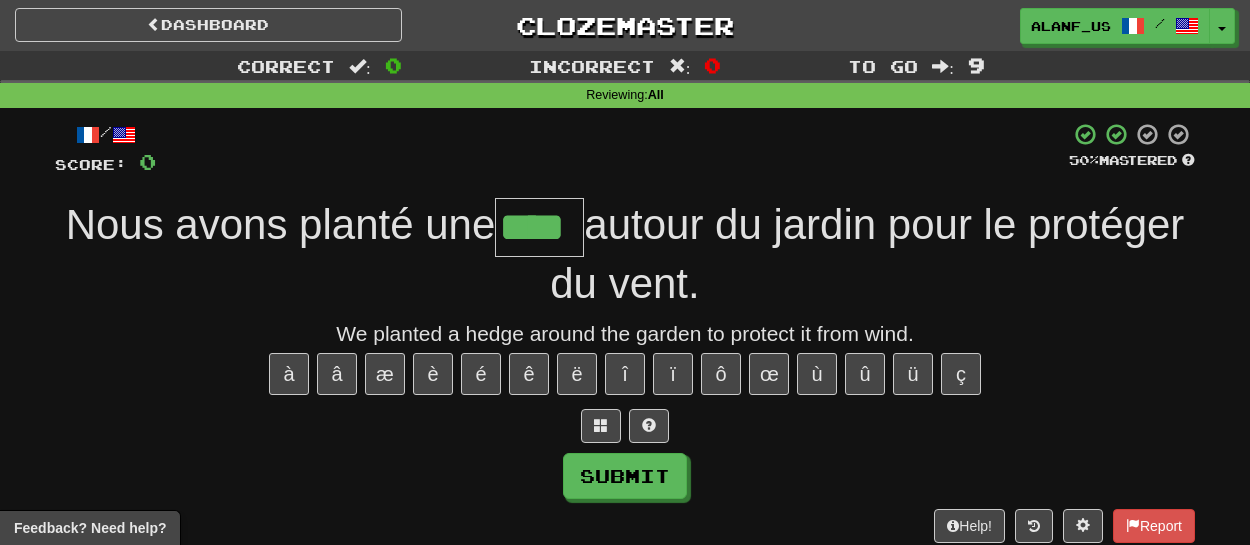 type on "****" 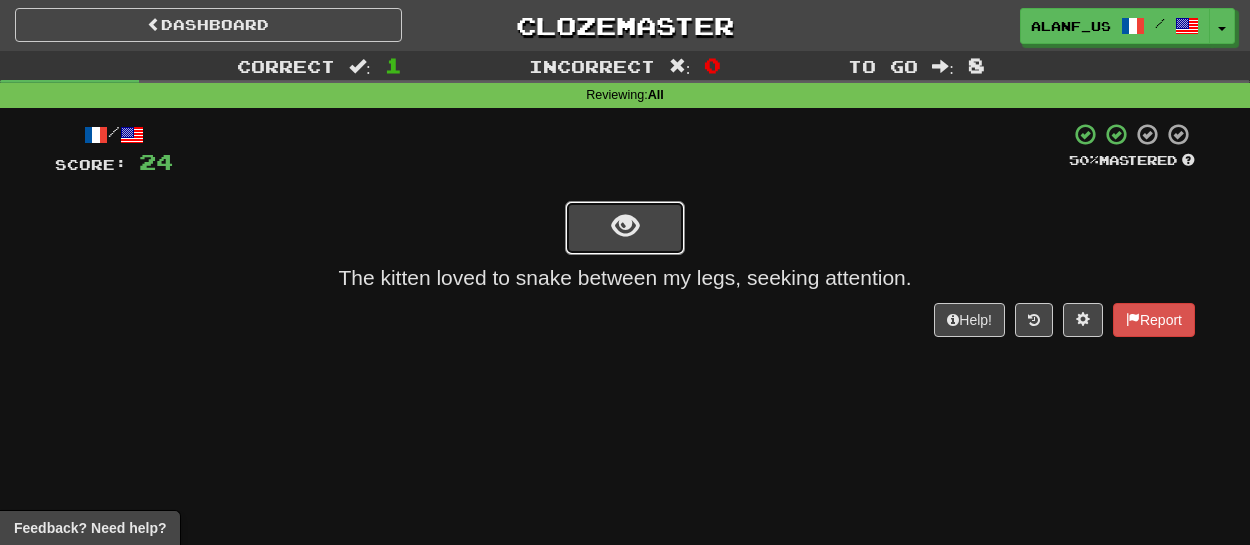 click at bounding box center (625, 228) 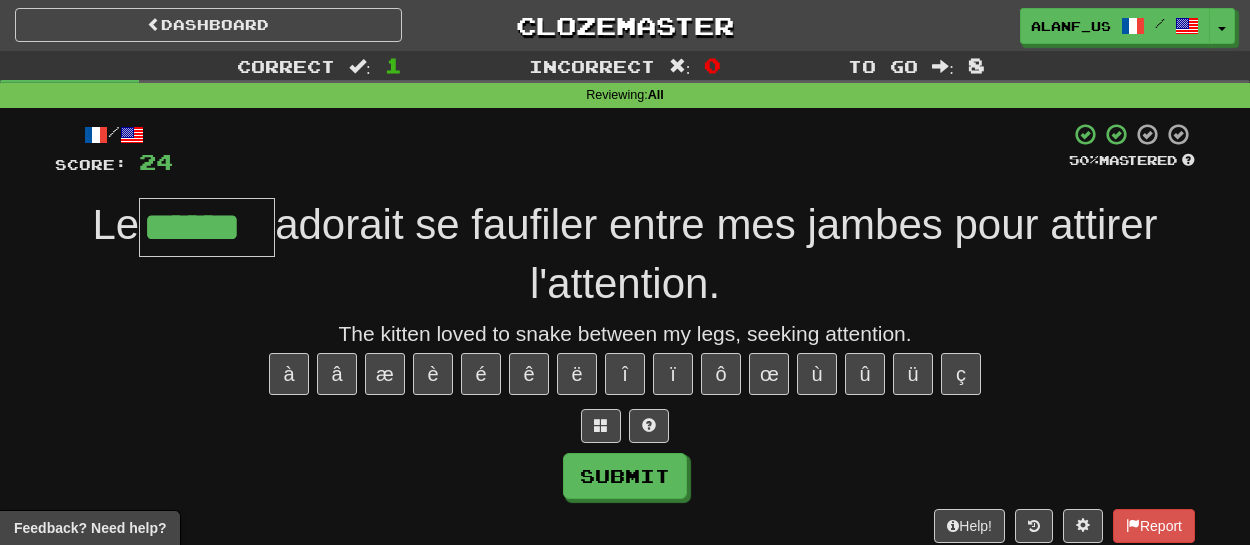 type on "******" 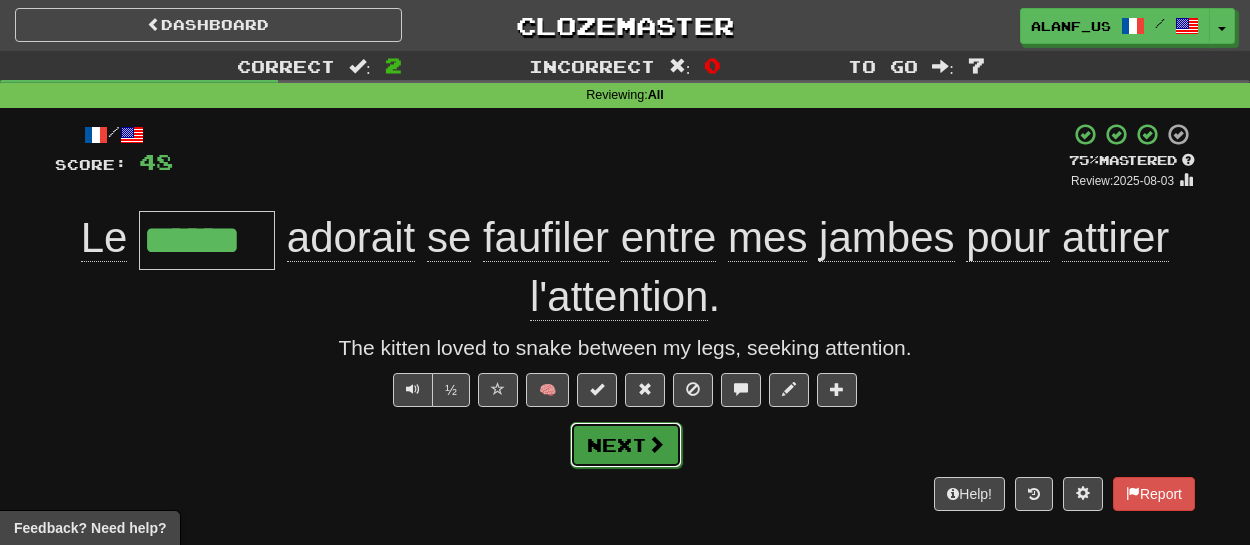 click at bounding box center [656, 444] 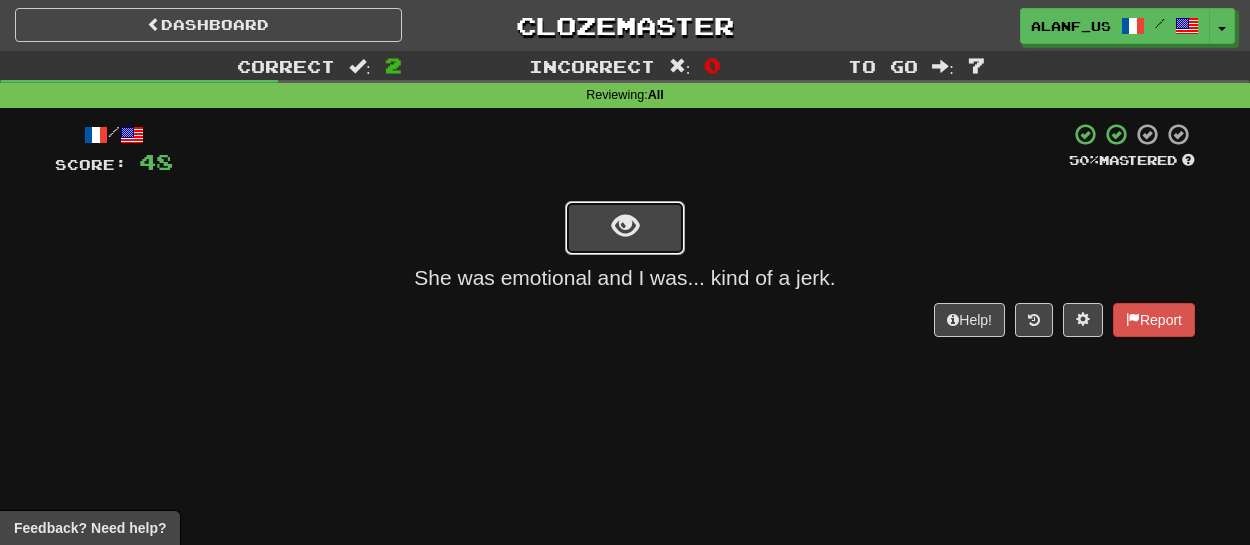 click at bounding box center [625, 228] 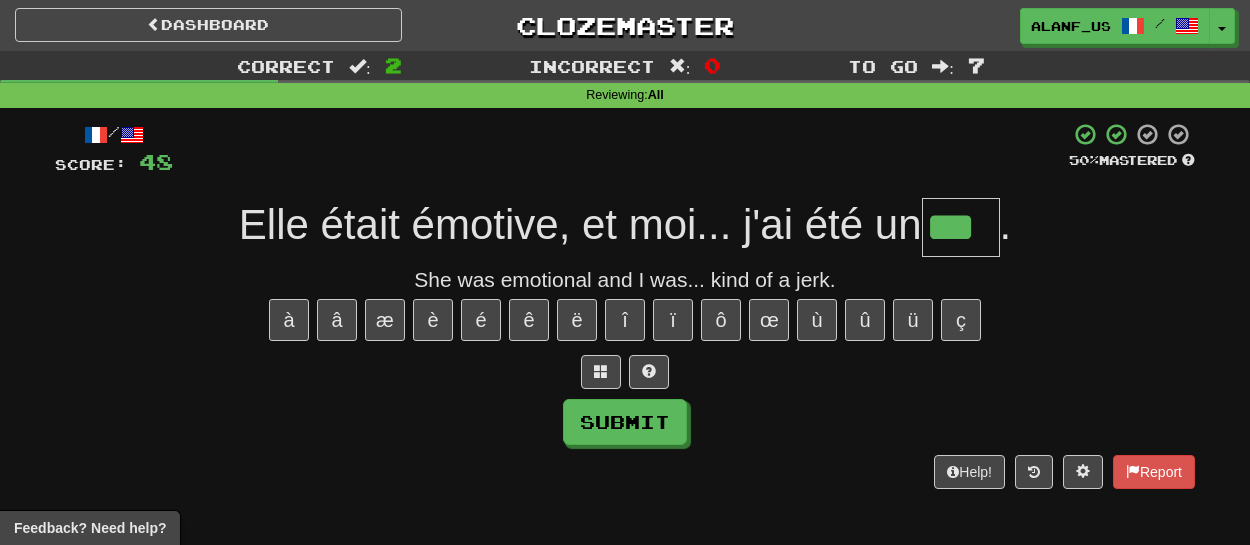 type on "***" 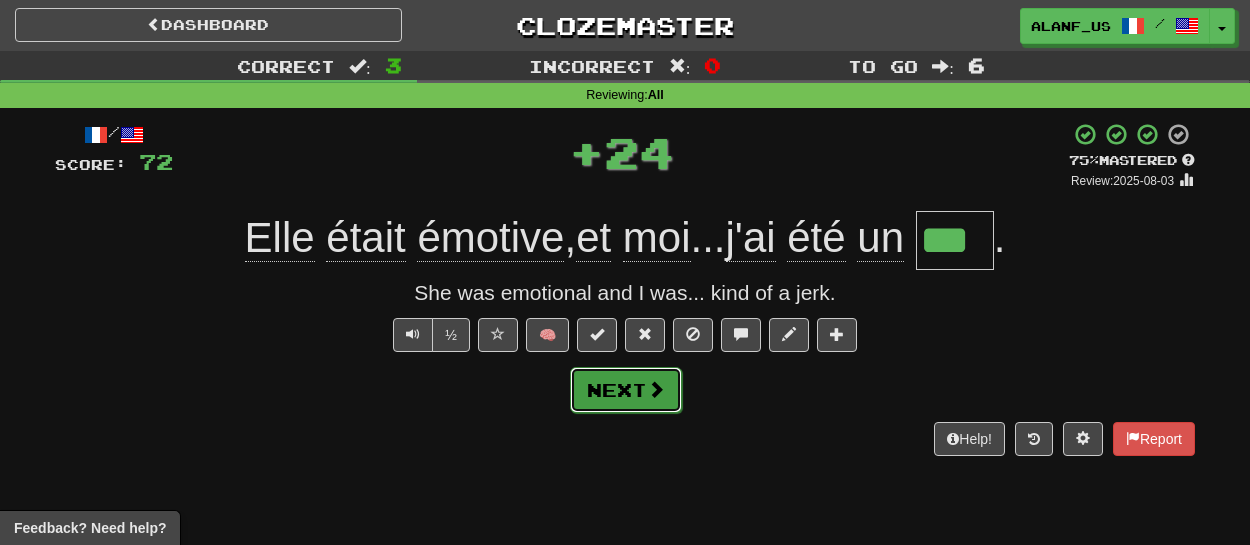 click on "Next" at bounding box center [626, 390] 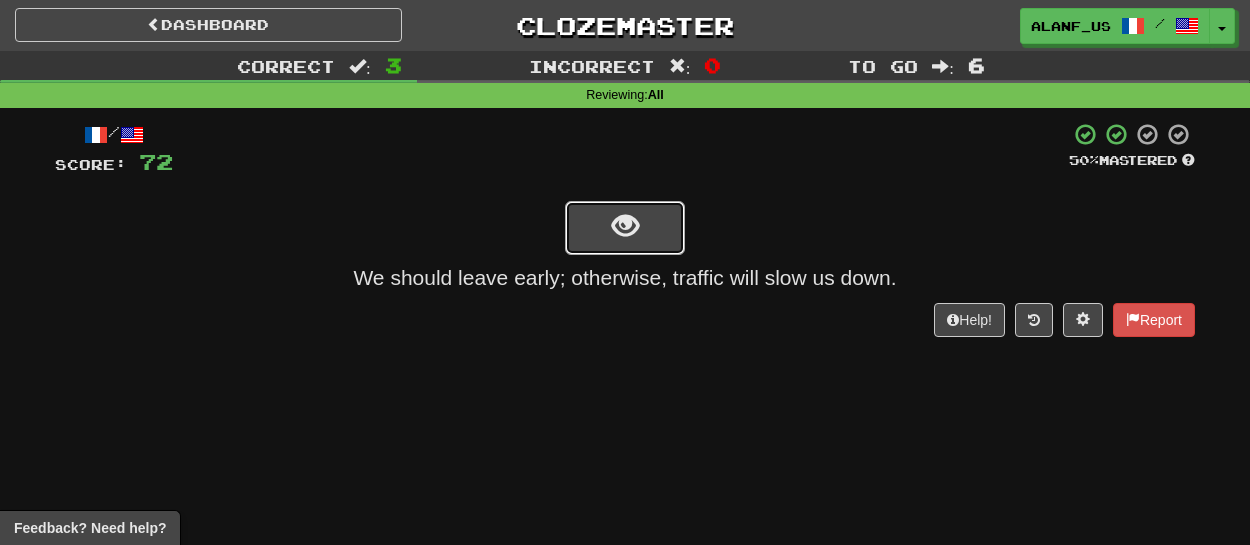 click at bounding box center [625, 226] 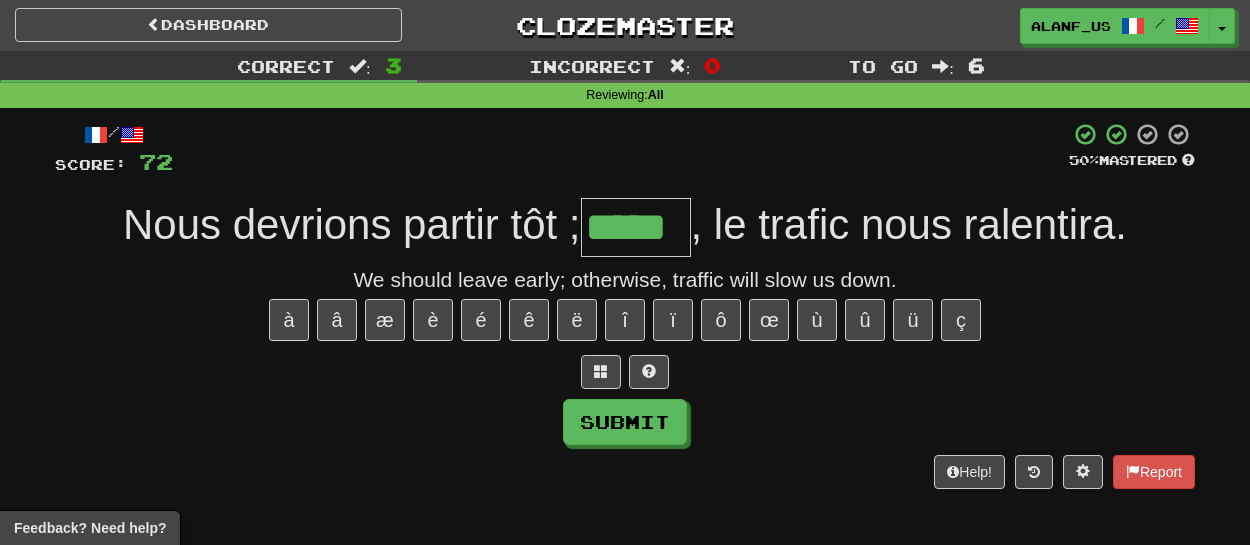 type on "*****" 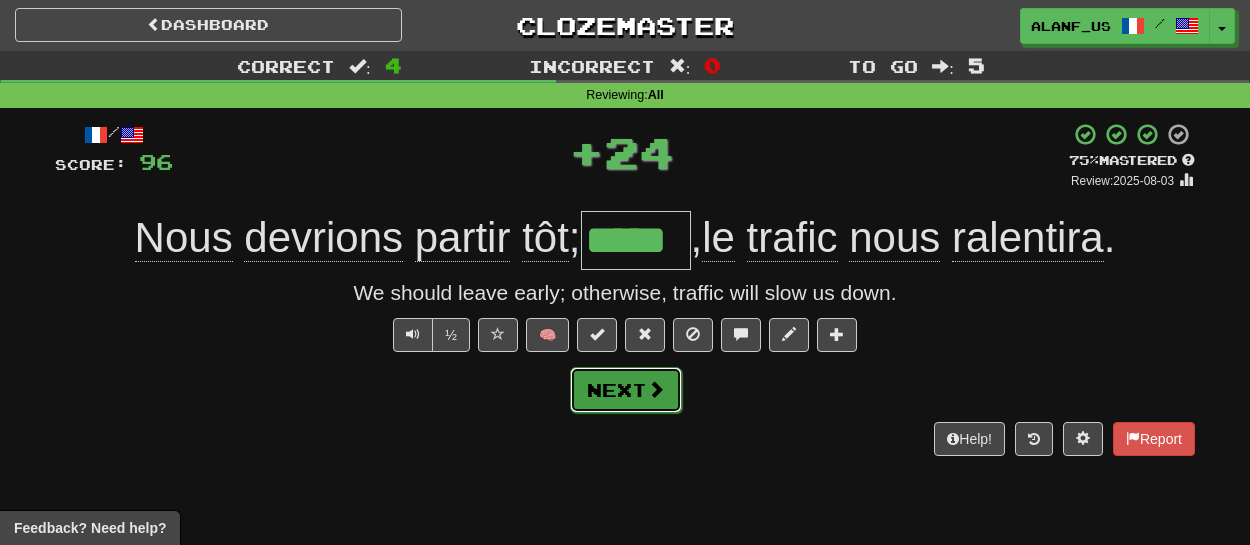 click on "Next" at bounding box center (626, 390) 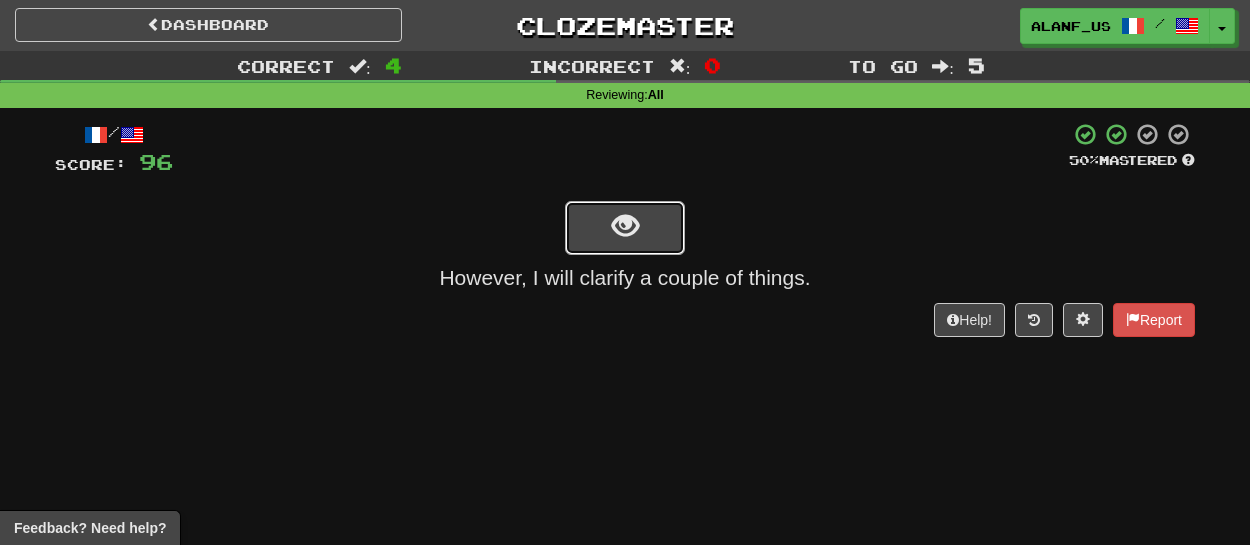 click at bounding box center [625, 228] 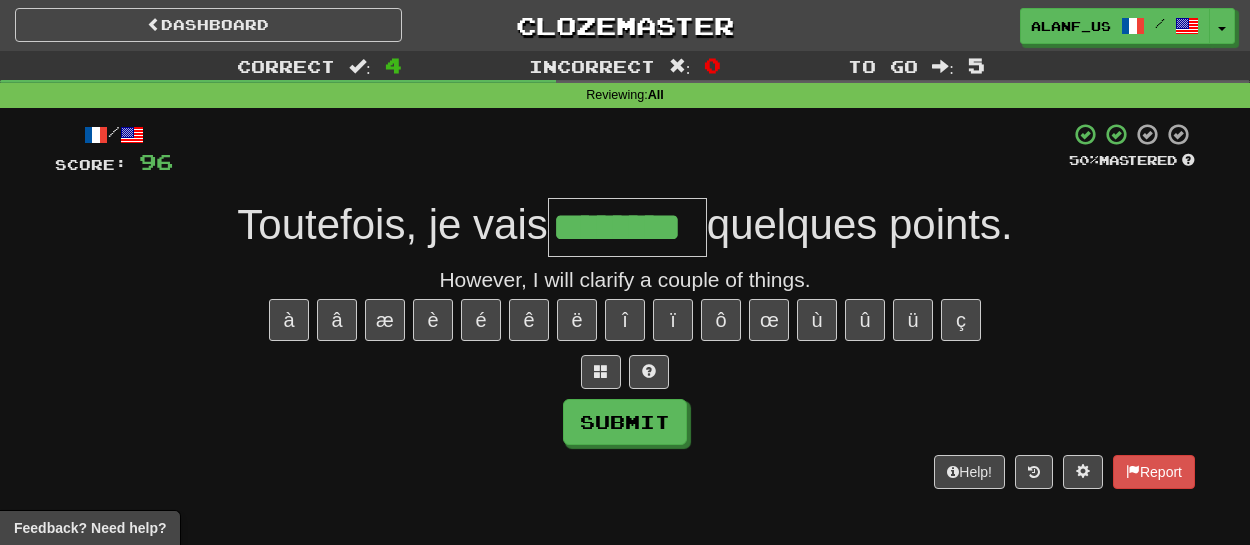 type on "********" 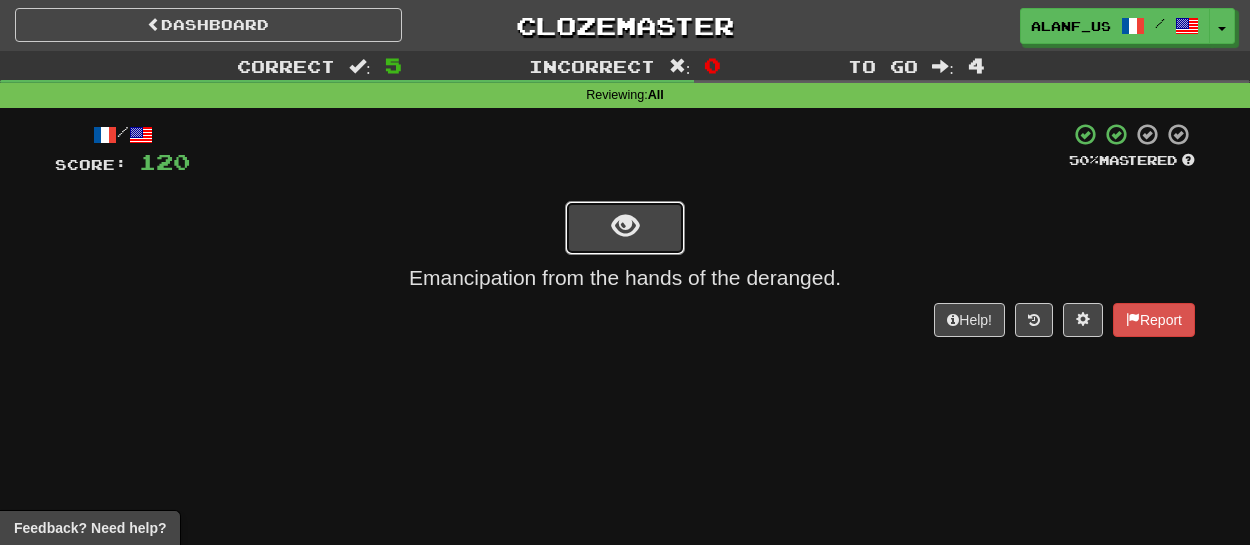 click at bounding box center (625, 228) 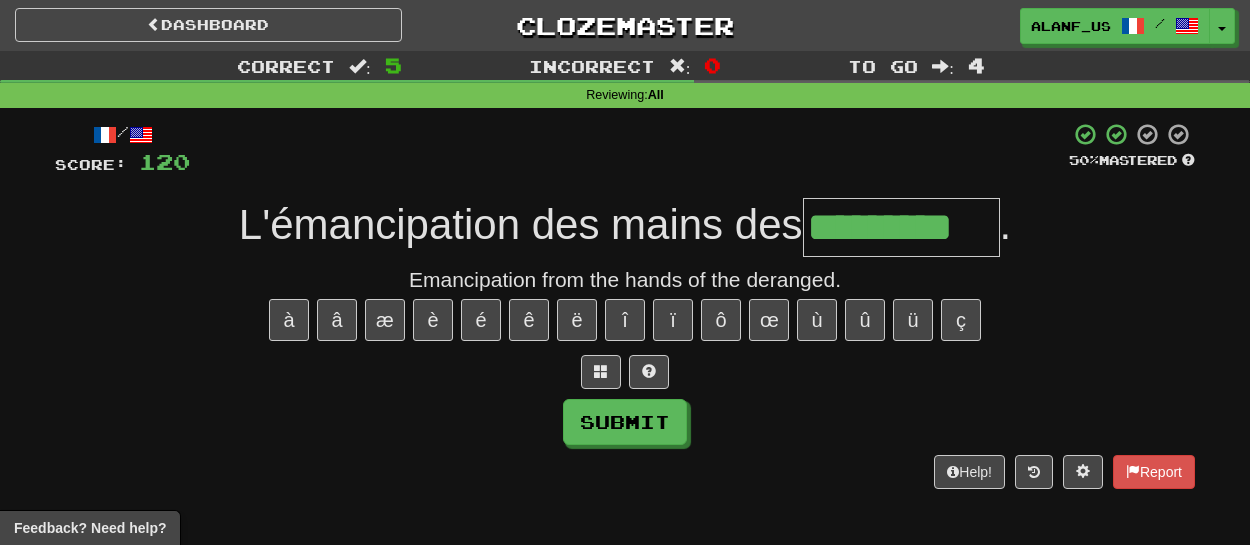 type on "*********" 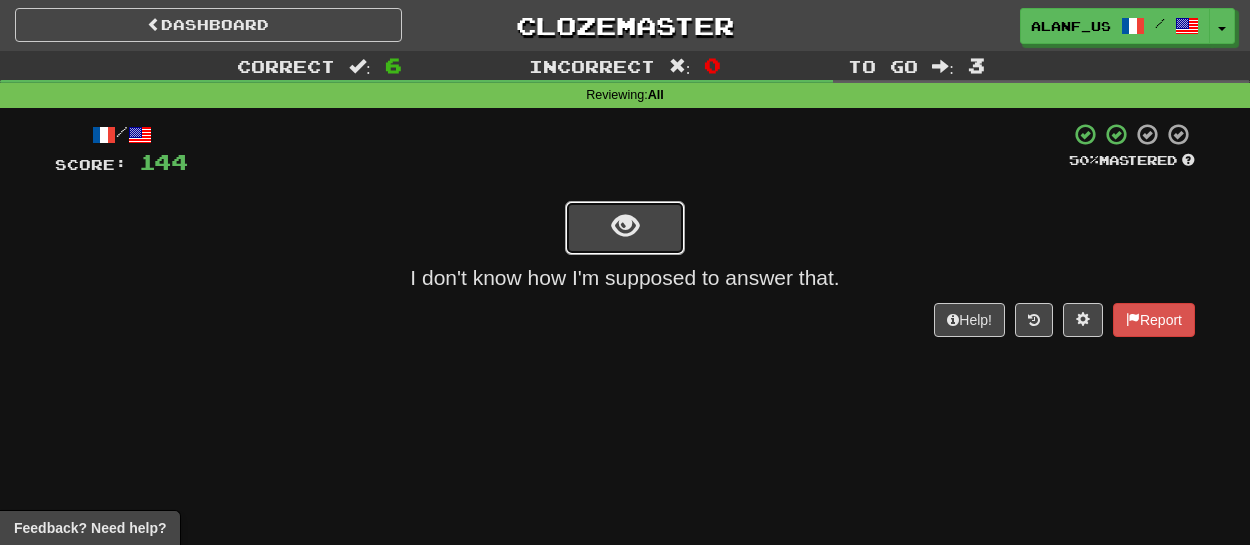 click at bounding box center [625, 228] 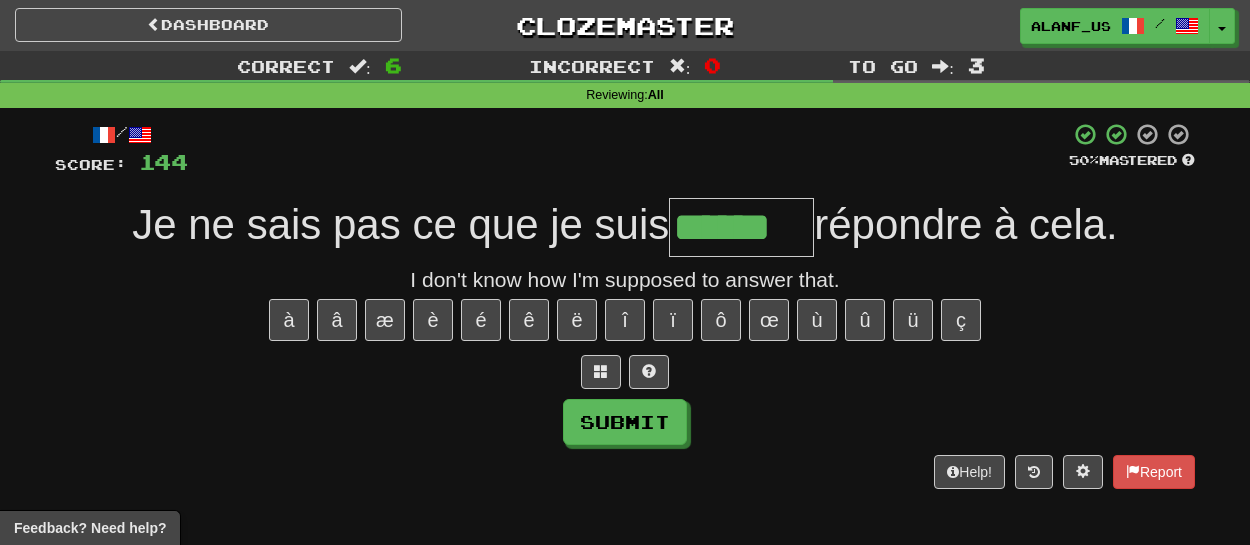 type on "******" 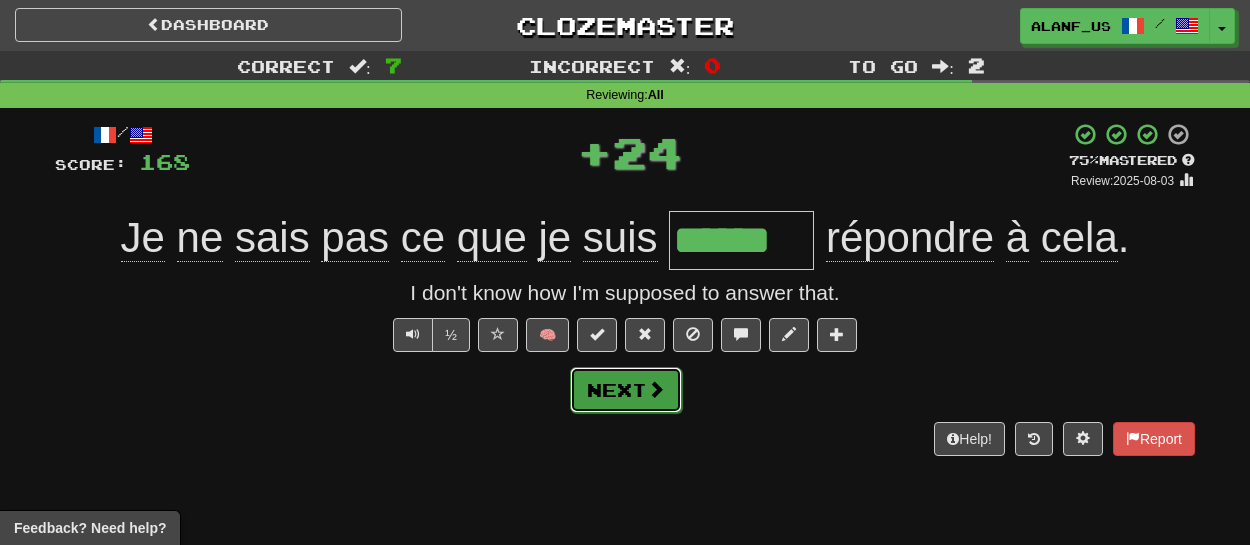 click on "Next" at bounding box center [626, 390] 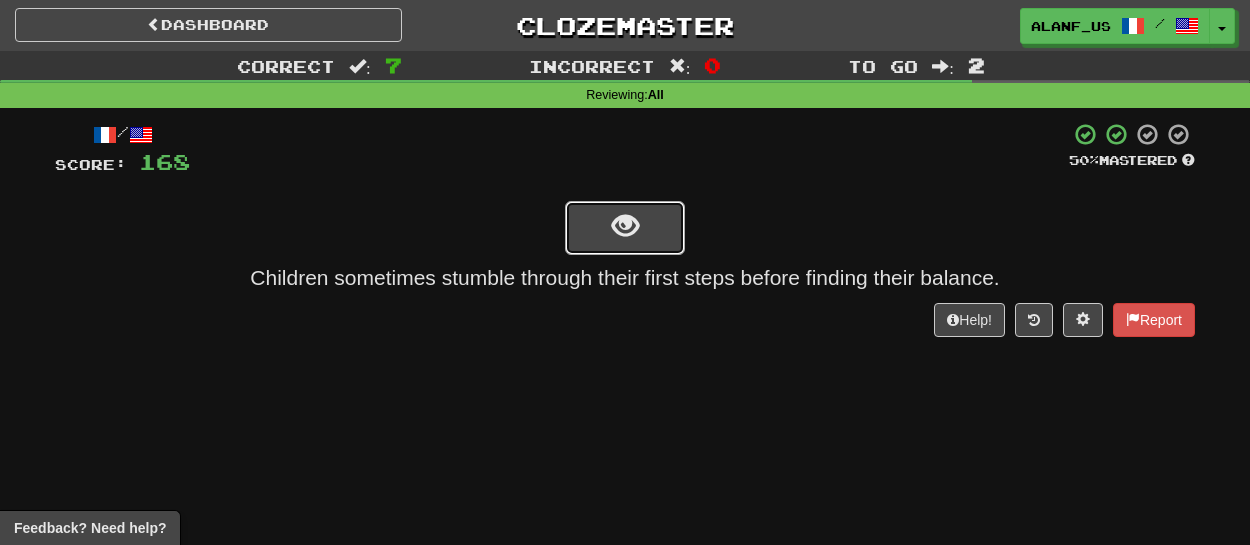 click at bounding box center (625, 226) 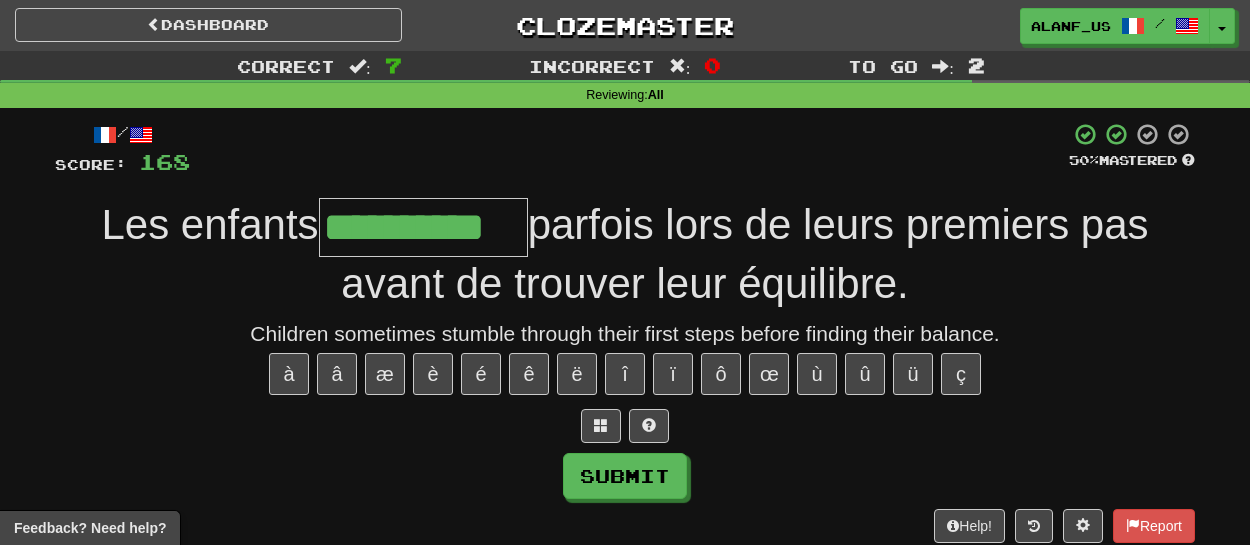 type on "**********" 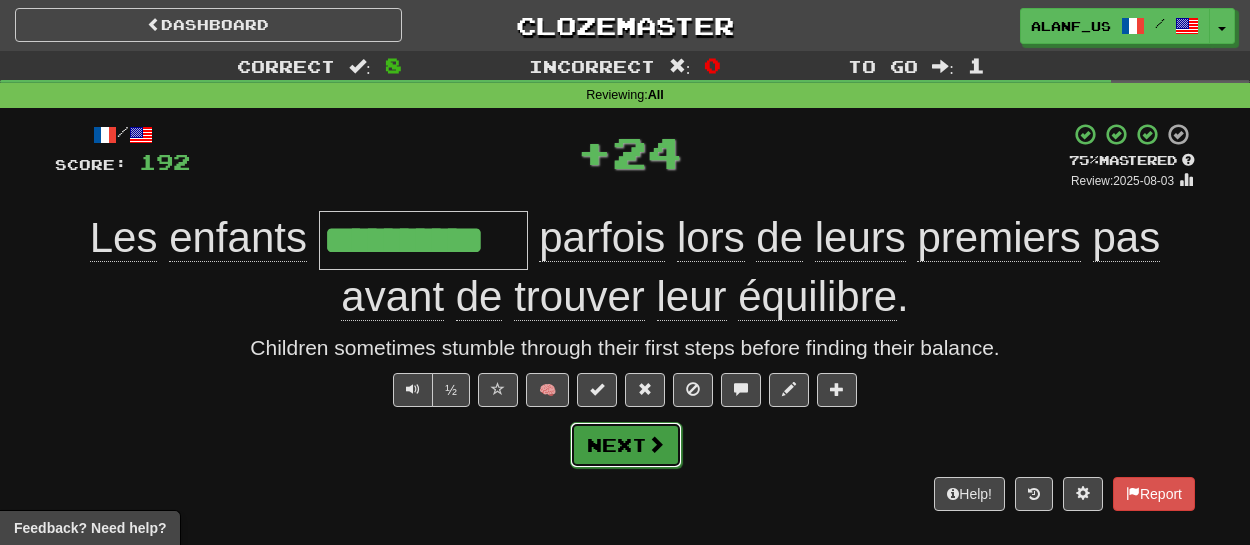 click on "Next" at bounding box center [626, 445] 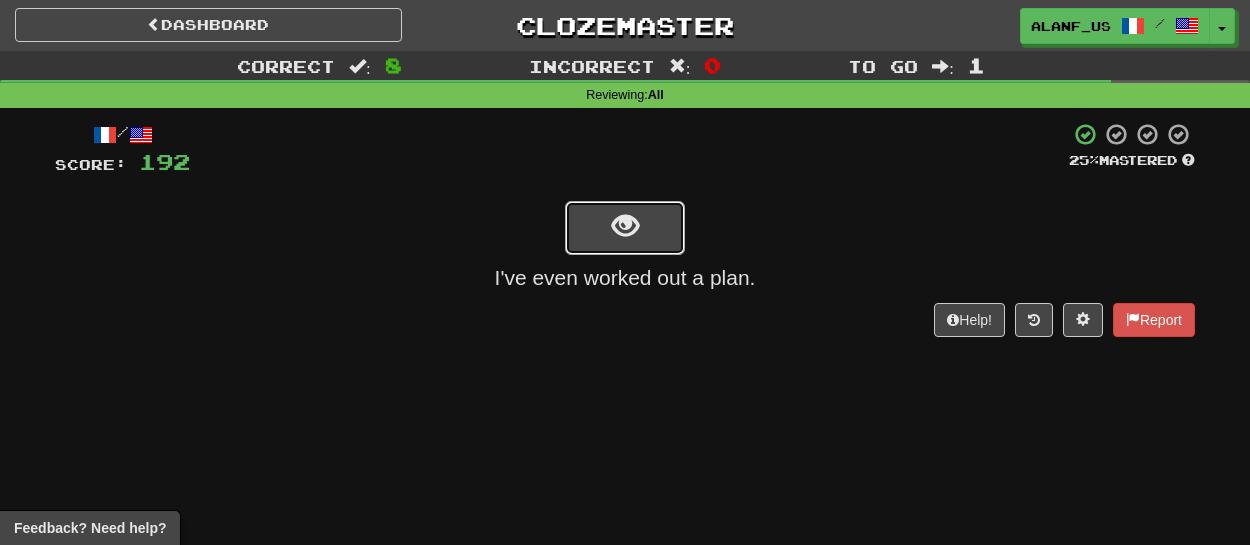 click at bounding box center [625, 228] 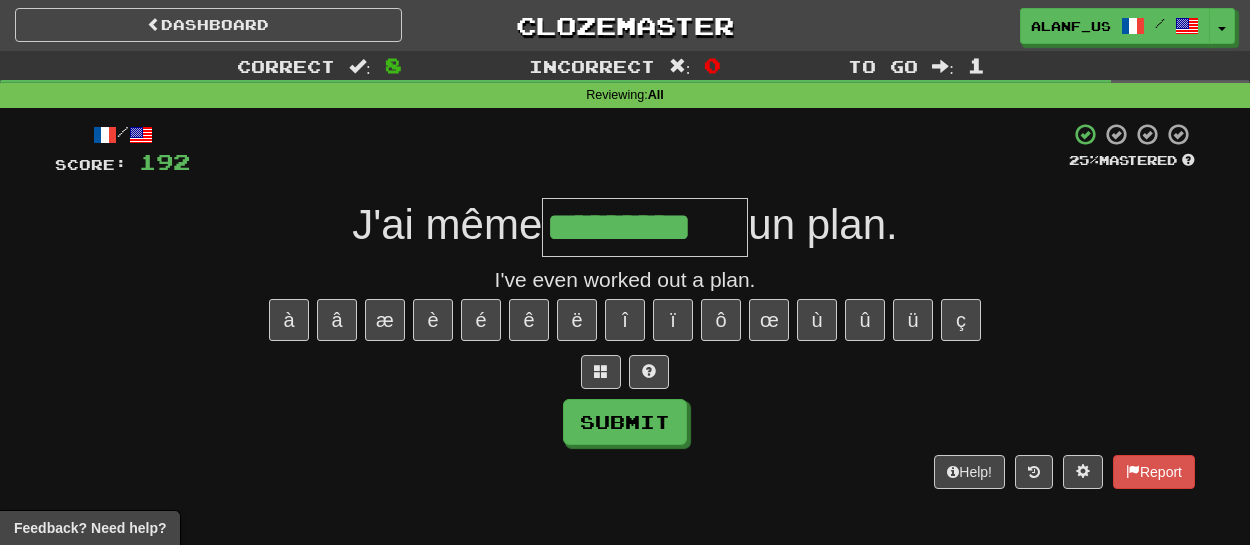 type on "*********" 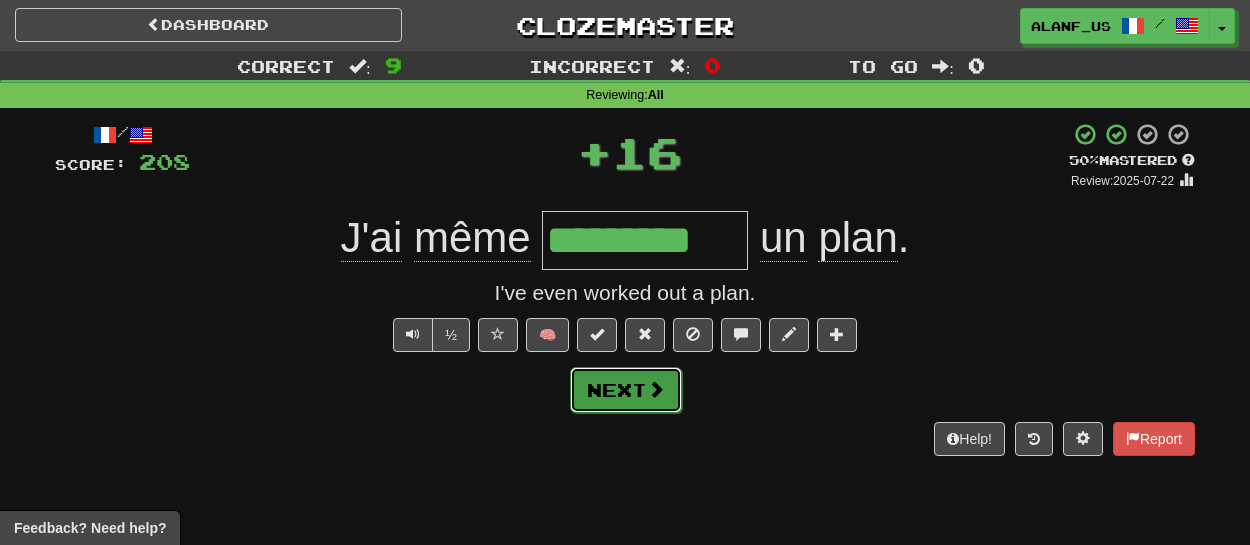 click at bounding box center [656, 389] 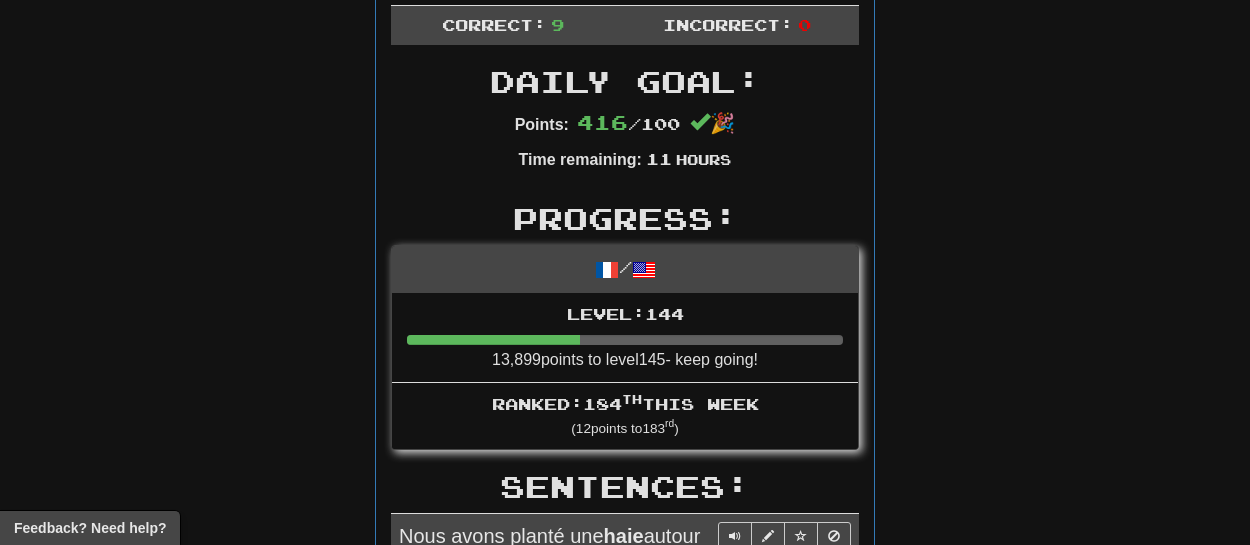 scroll, scrollTop: 510, scrollLeft: 0, axis: vertical 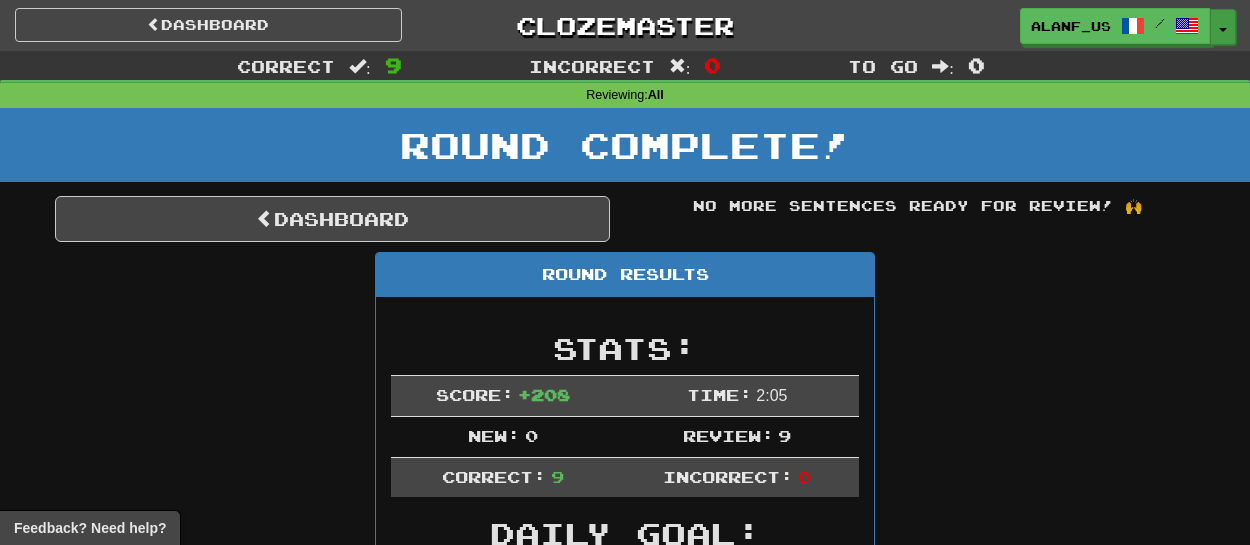 click on "Toggle Dropdown" at bounding box center [1223, 27] 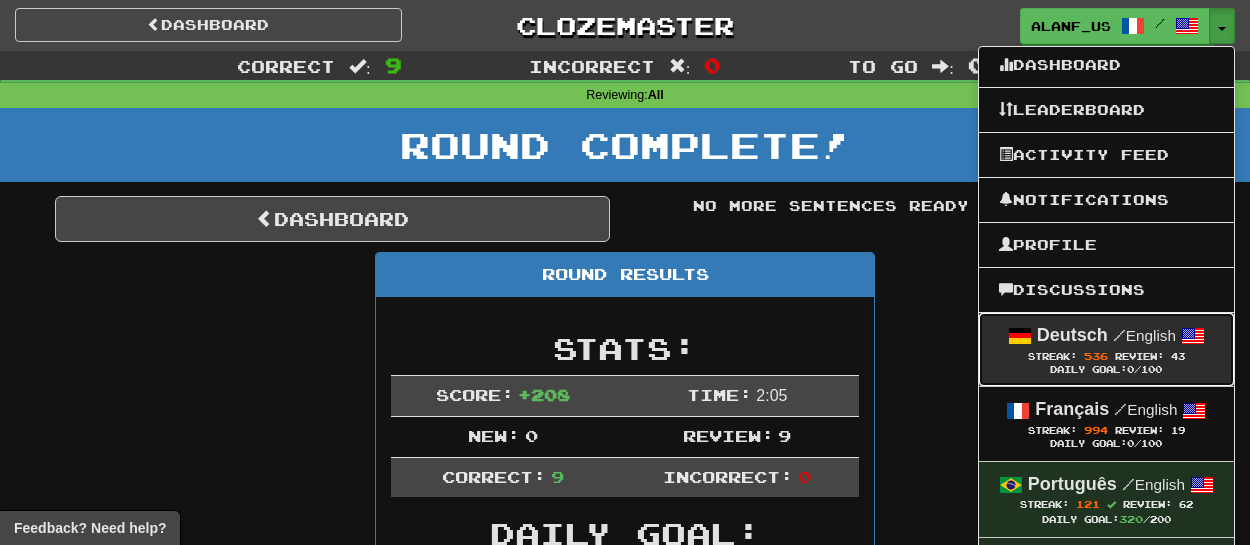 click on "Deutsch
/
English" at bounding box center [1106, 336] 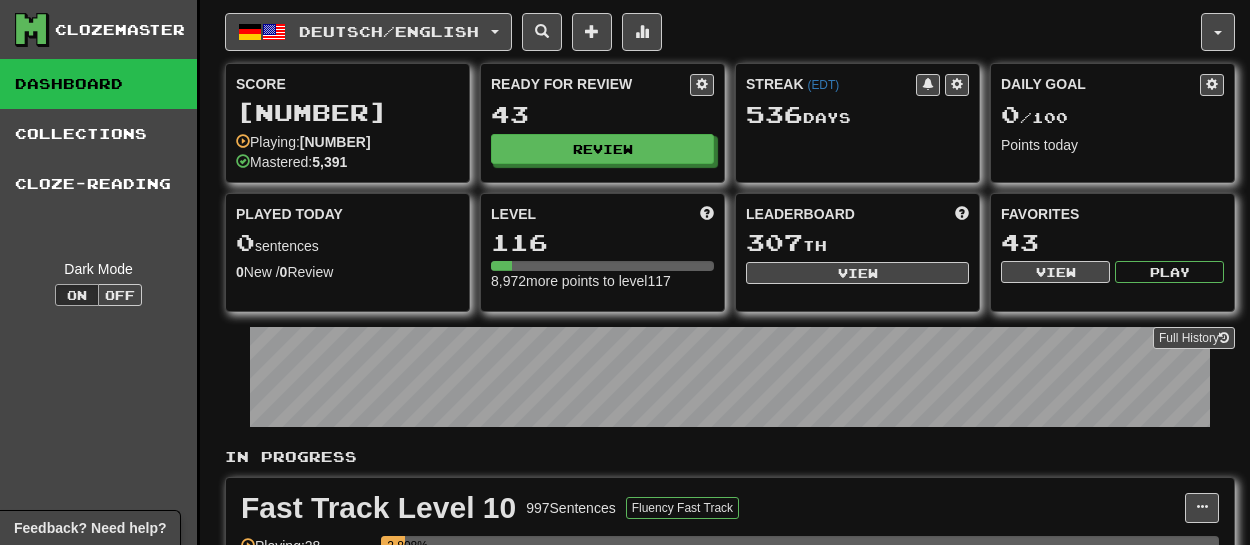 scroll, scrollTop: 0, scrollLeft: 0, axis: both 